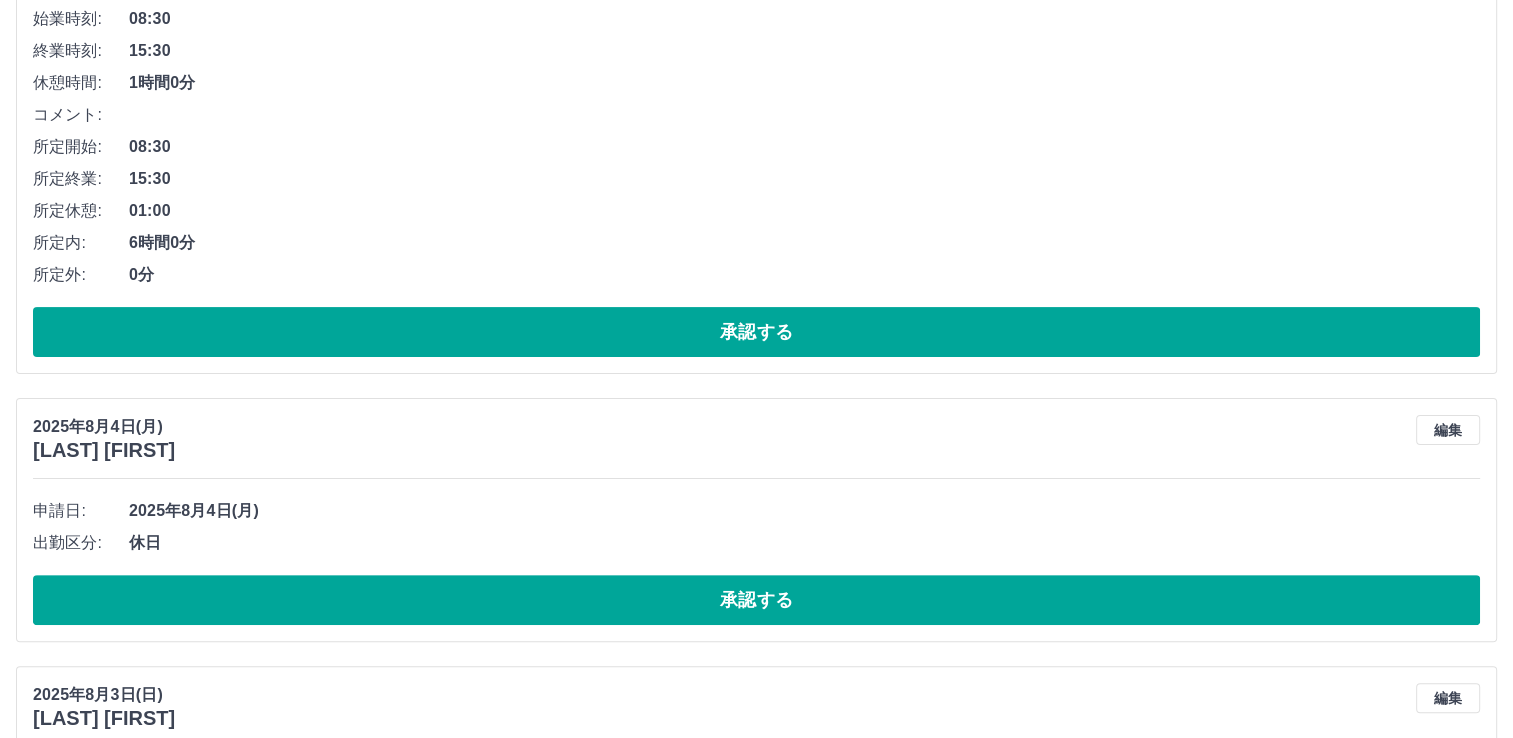 scroll, scrollTop: 400, scrollLeft: 0, axis: vertical 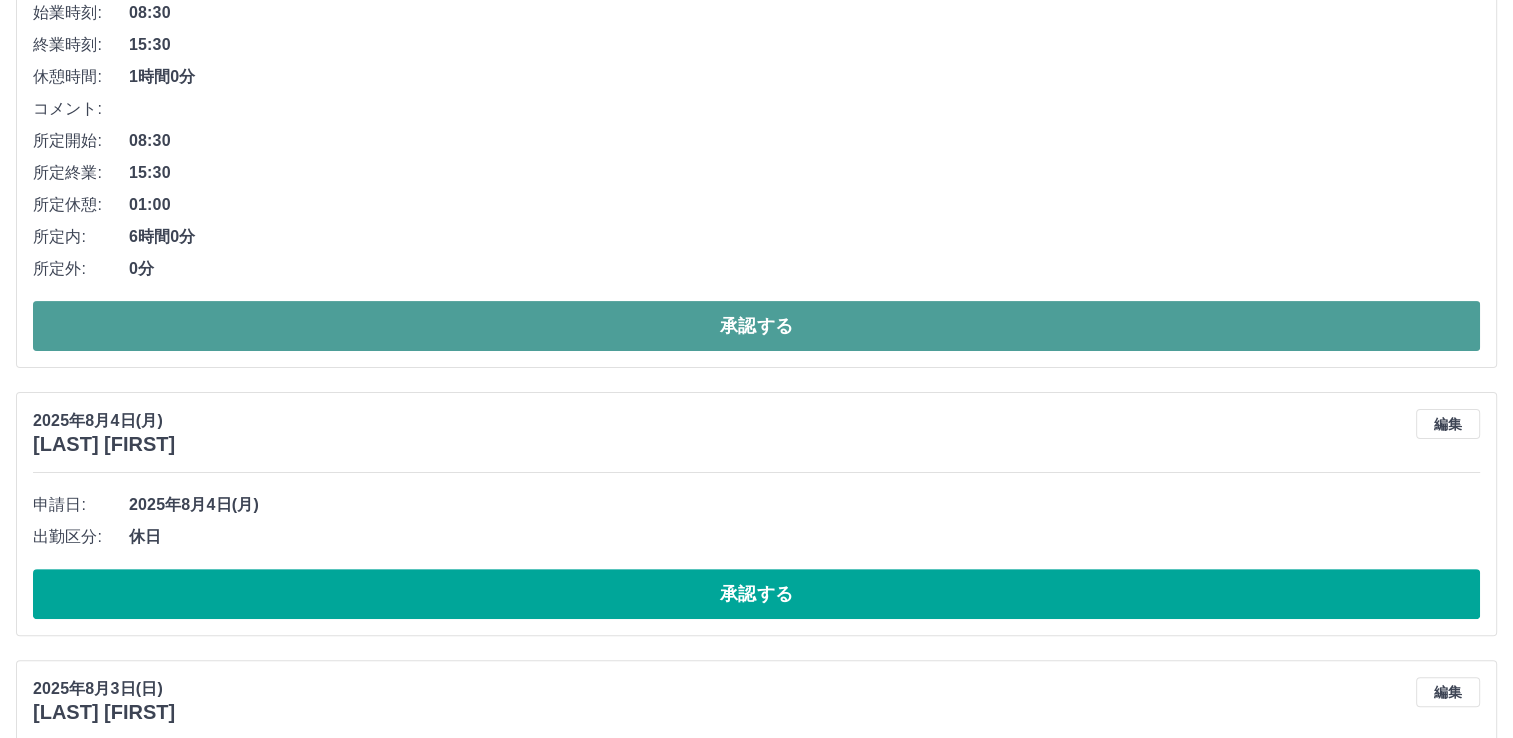 click on "承認する" at bounding box center [756, 326] 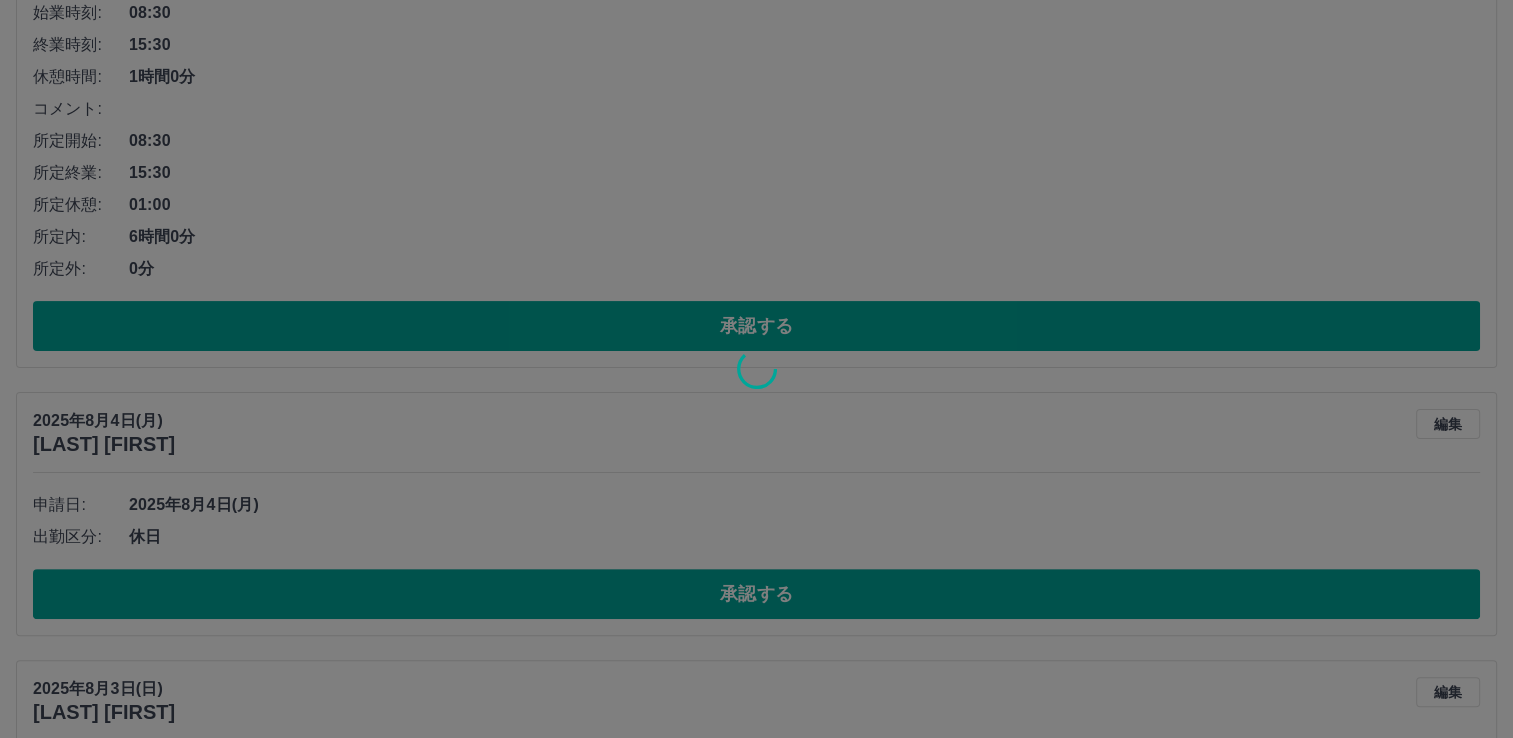 scroll, scrollTop: 0, scrollLeft: 0, axis: both 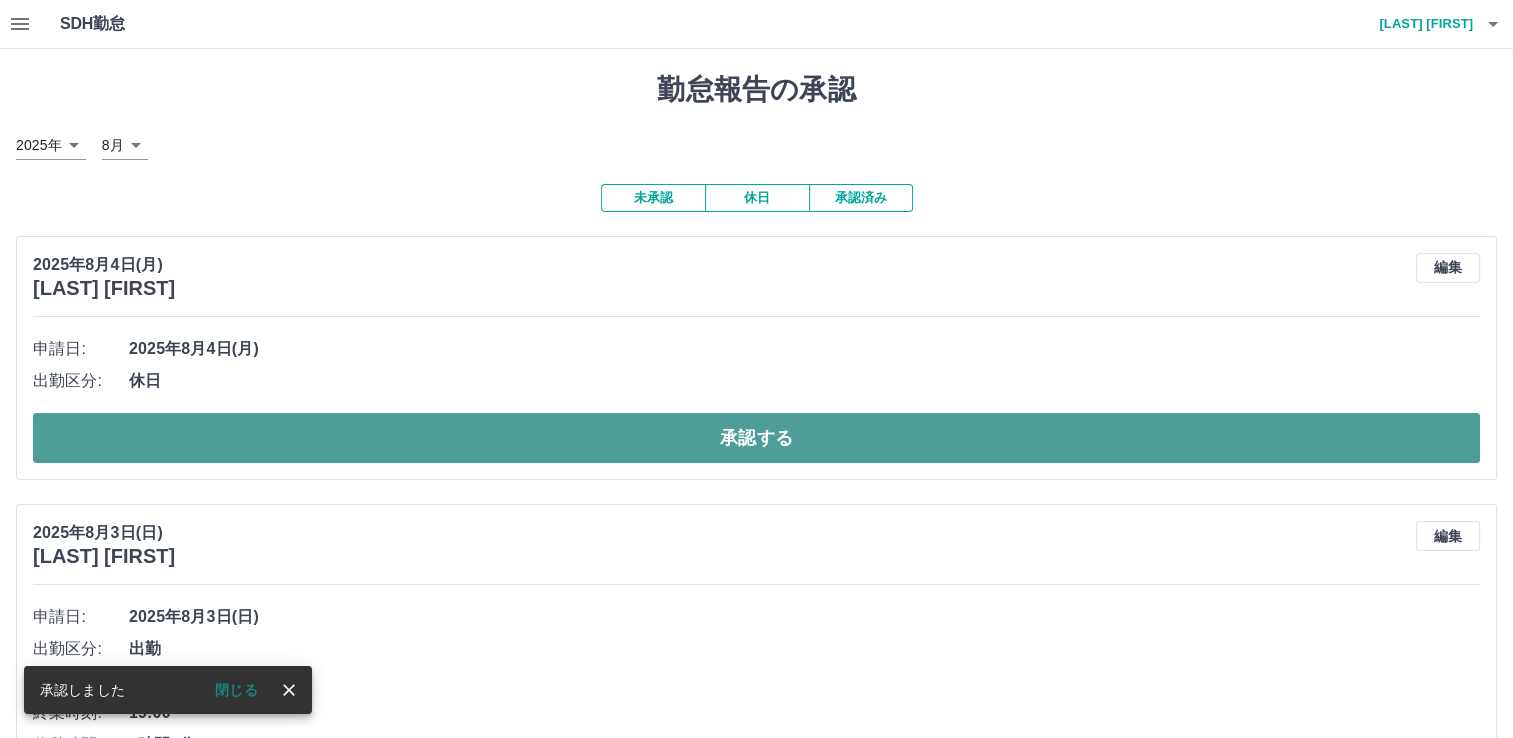 click on "承認する" at bounding box center (756, 438) 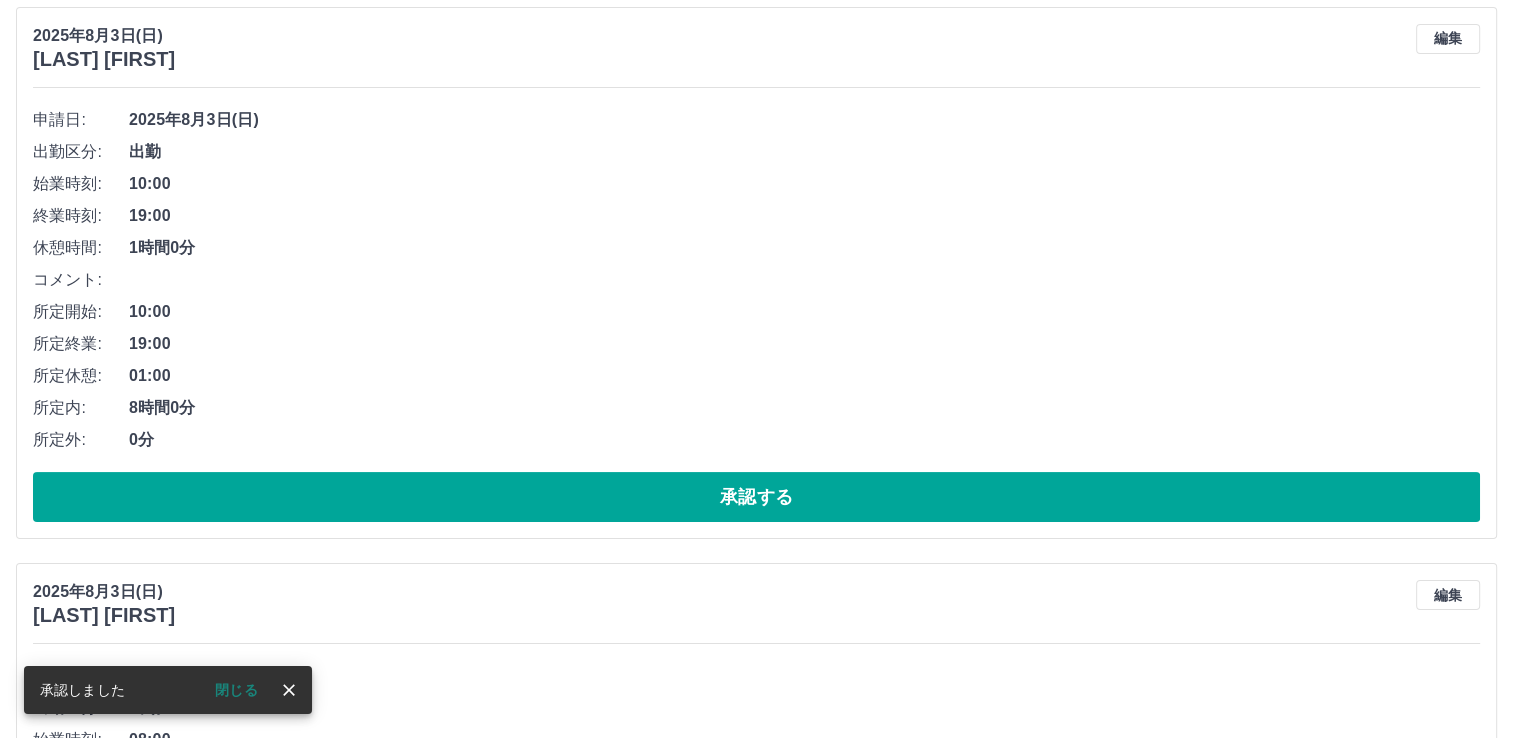 scroll, scrollTop: 300, scrollLeft: 0, axis: vertical 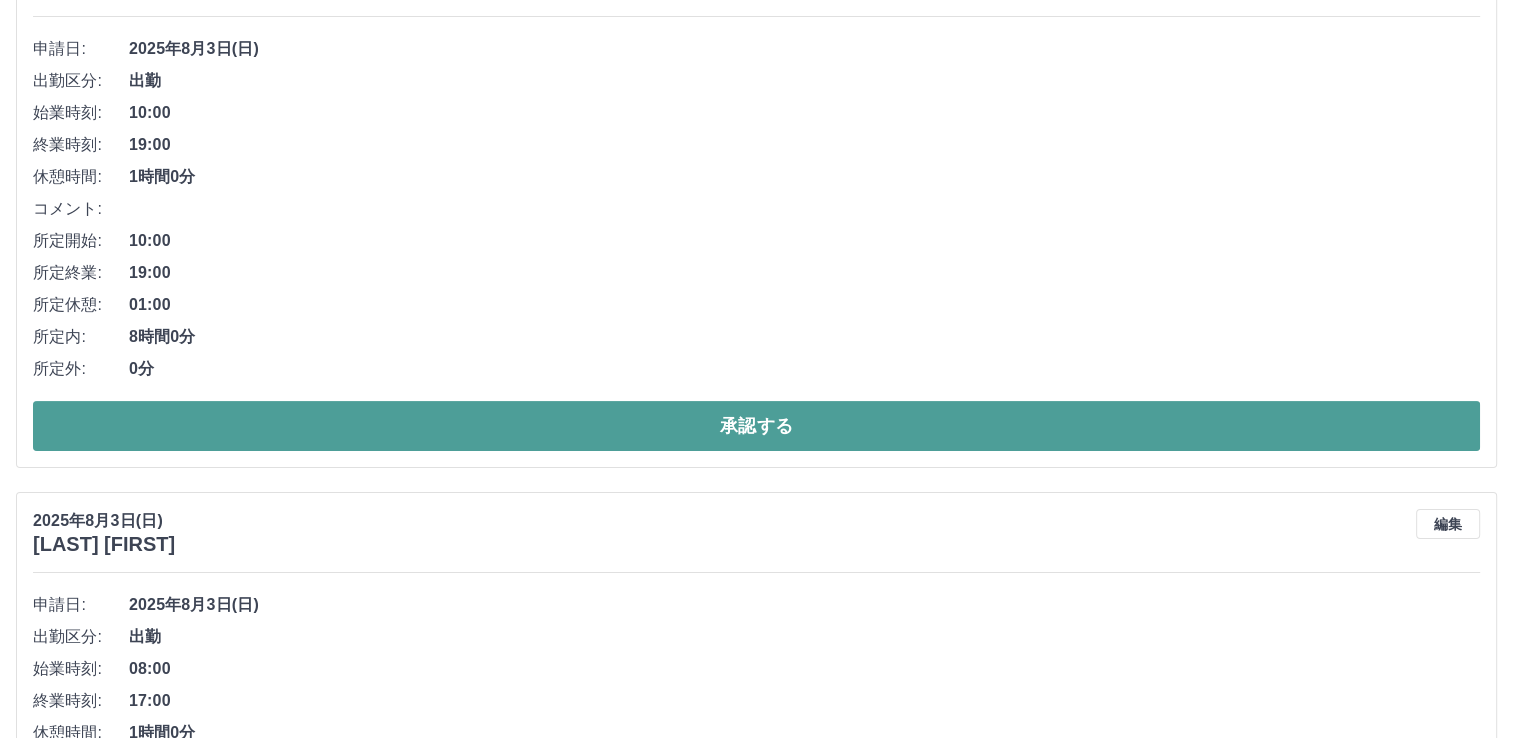 click on "承認する" at bounding box center [756, 426] 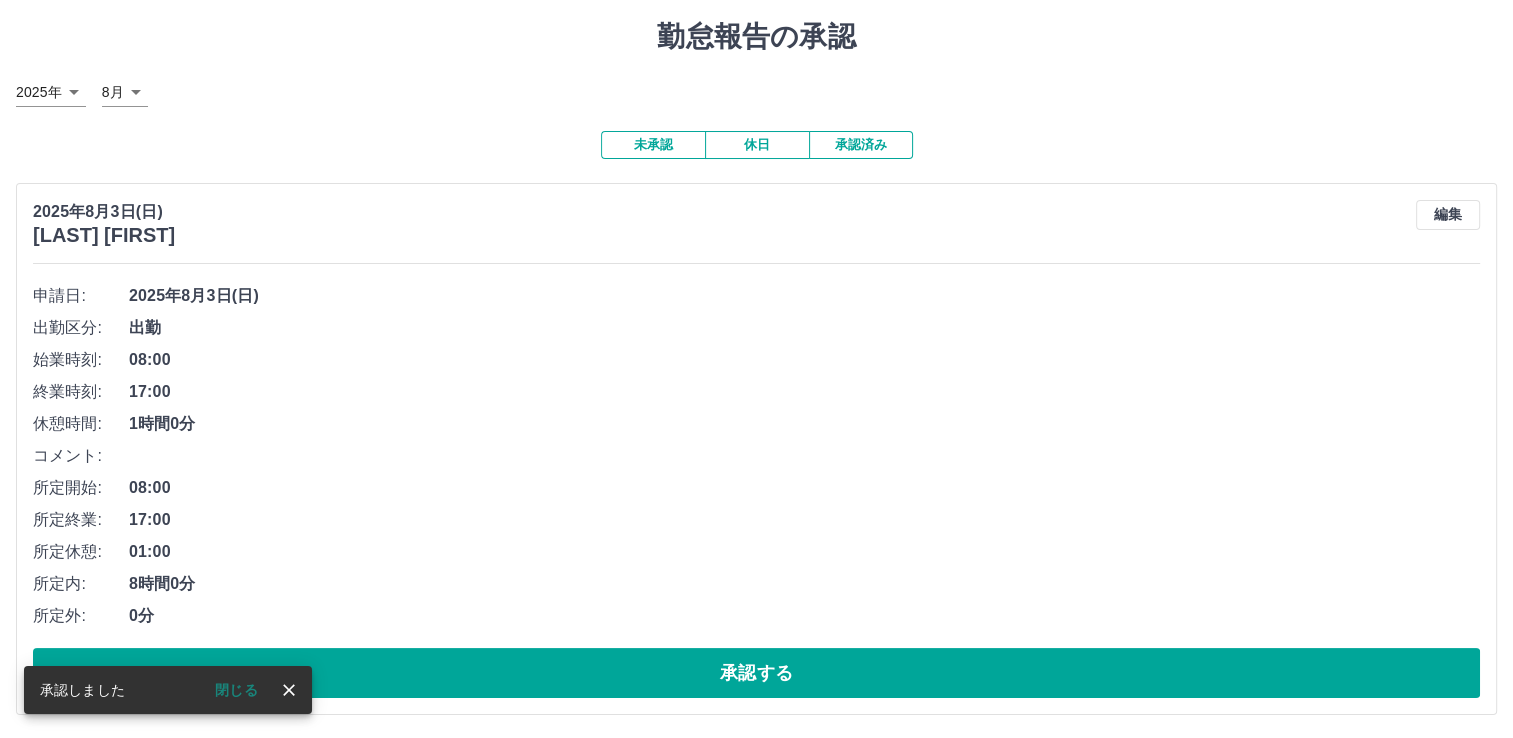scroll, scrollTop: 54, scrollLeft: 0, axis: vertical 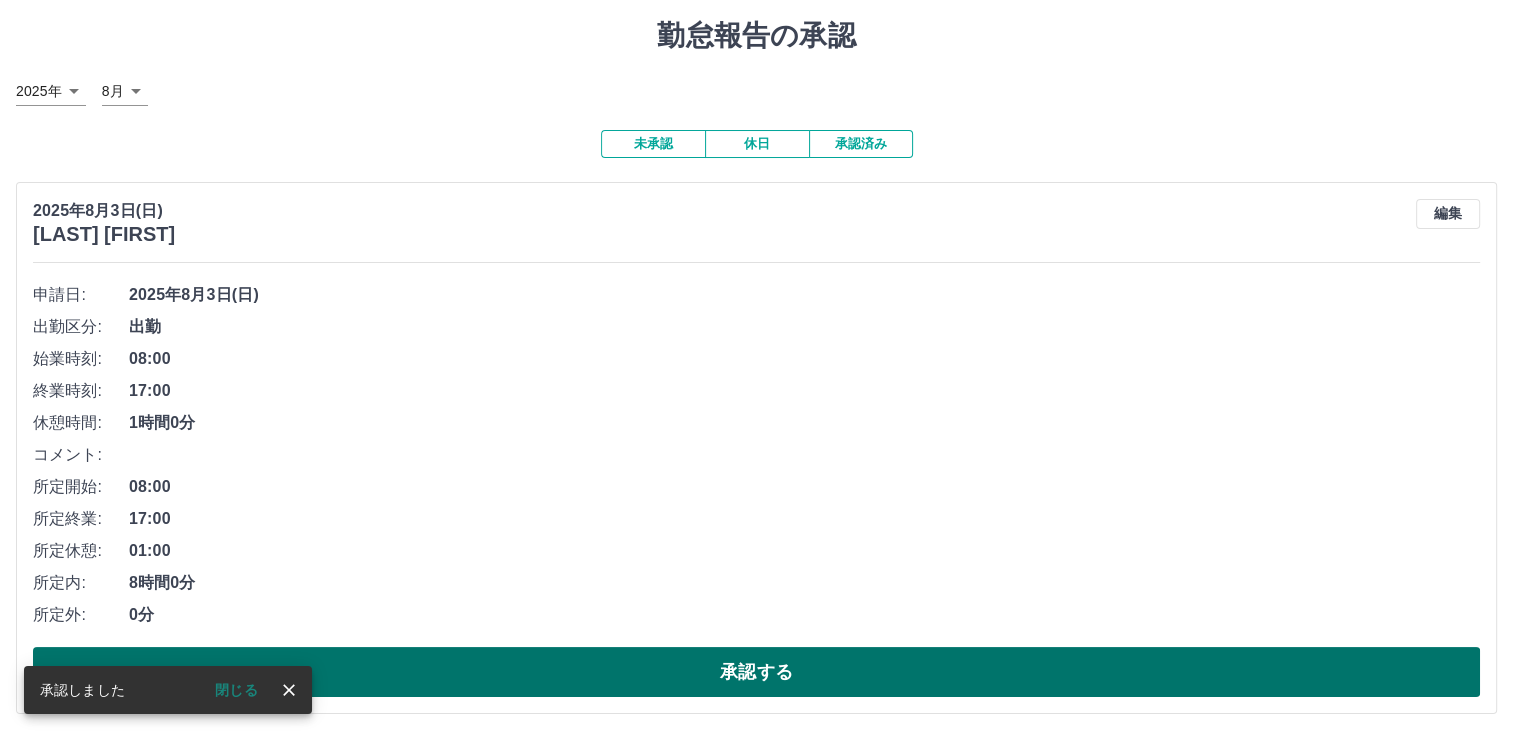 click on "承認する" at bounding box center [756, 672] 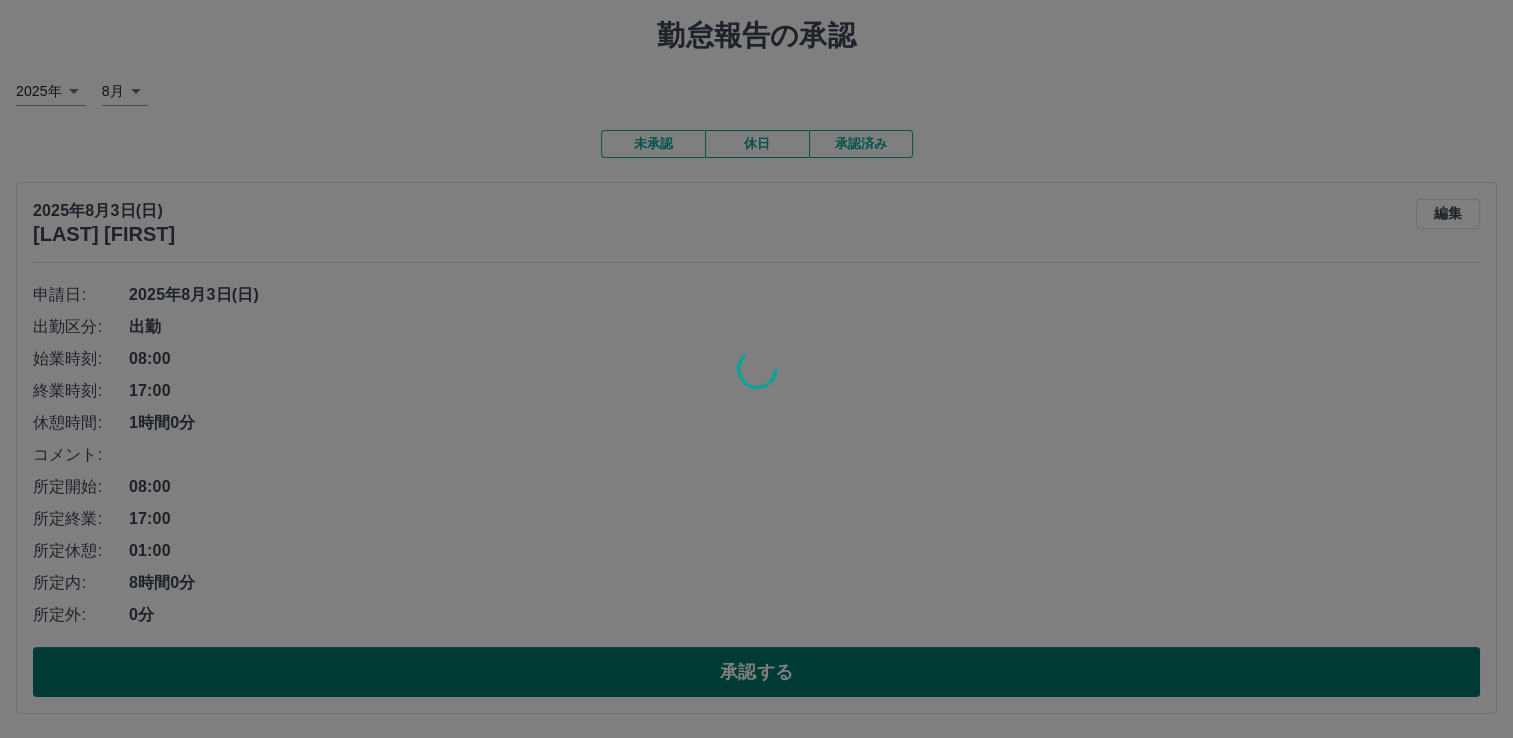scroll, scrollTop: 0, scrollLeft: 0, axis: both 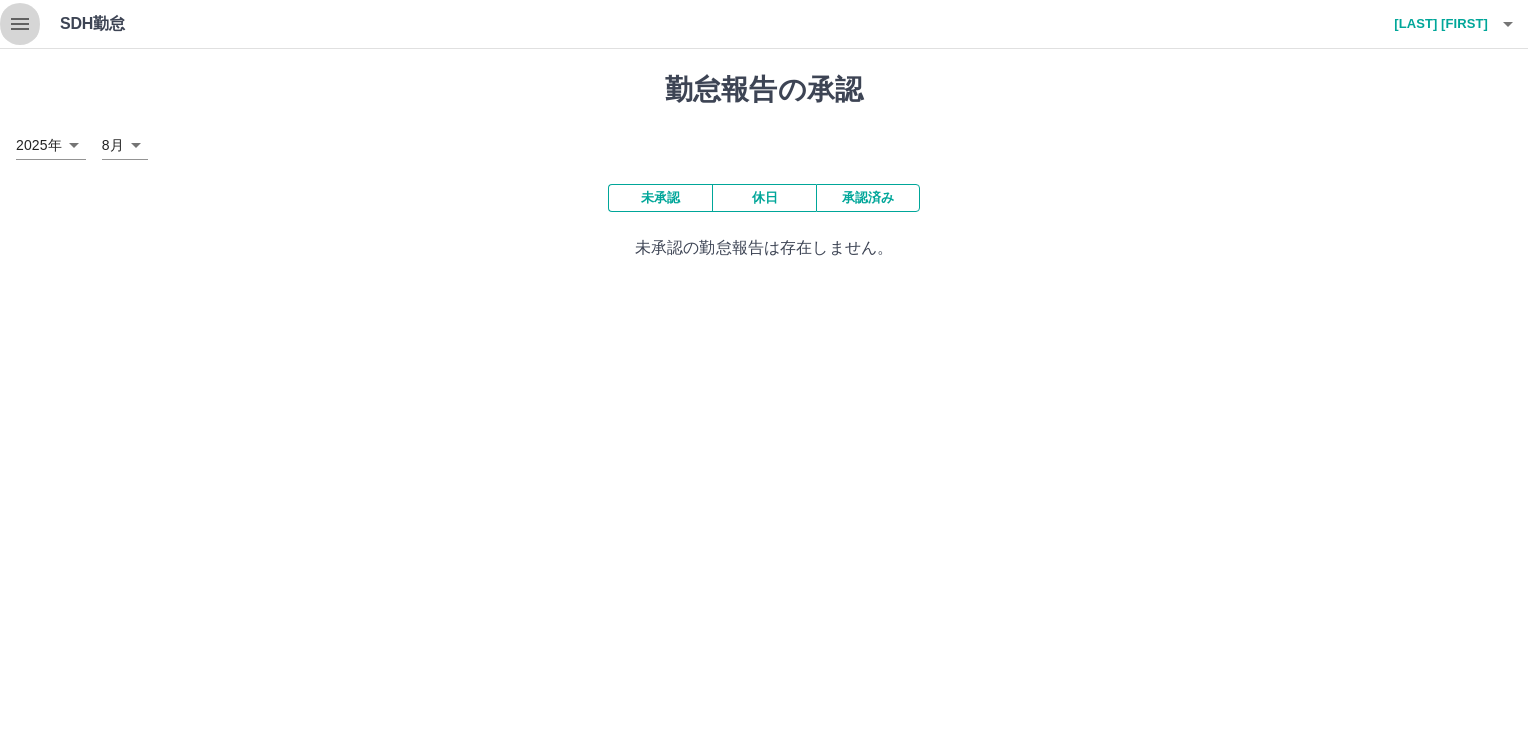 click 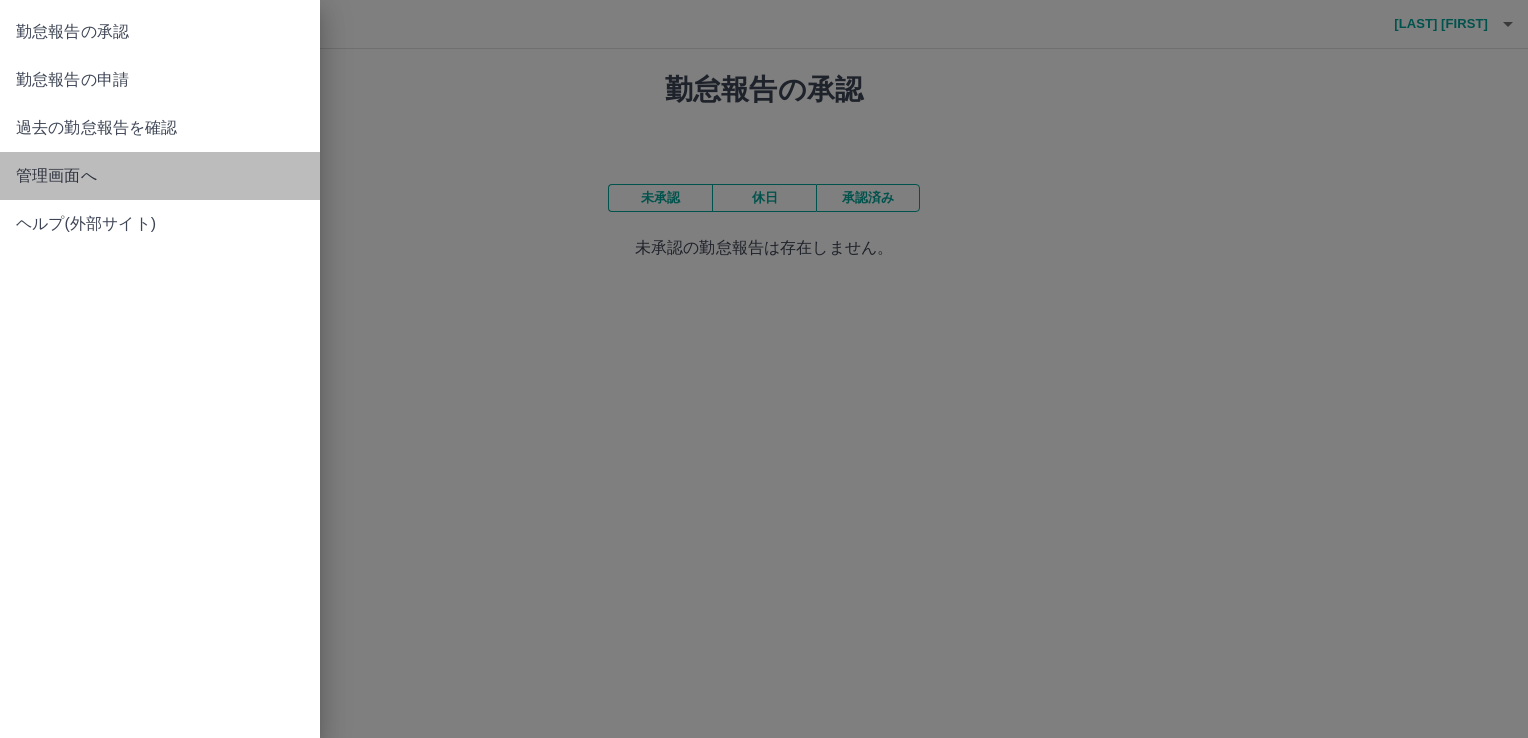 click on "管理画面へ" at bounding box center [160, 176] 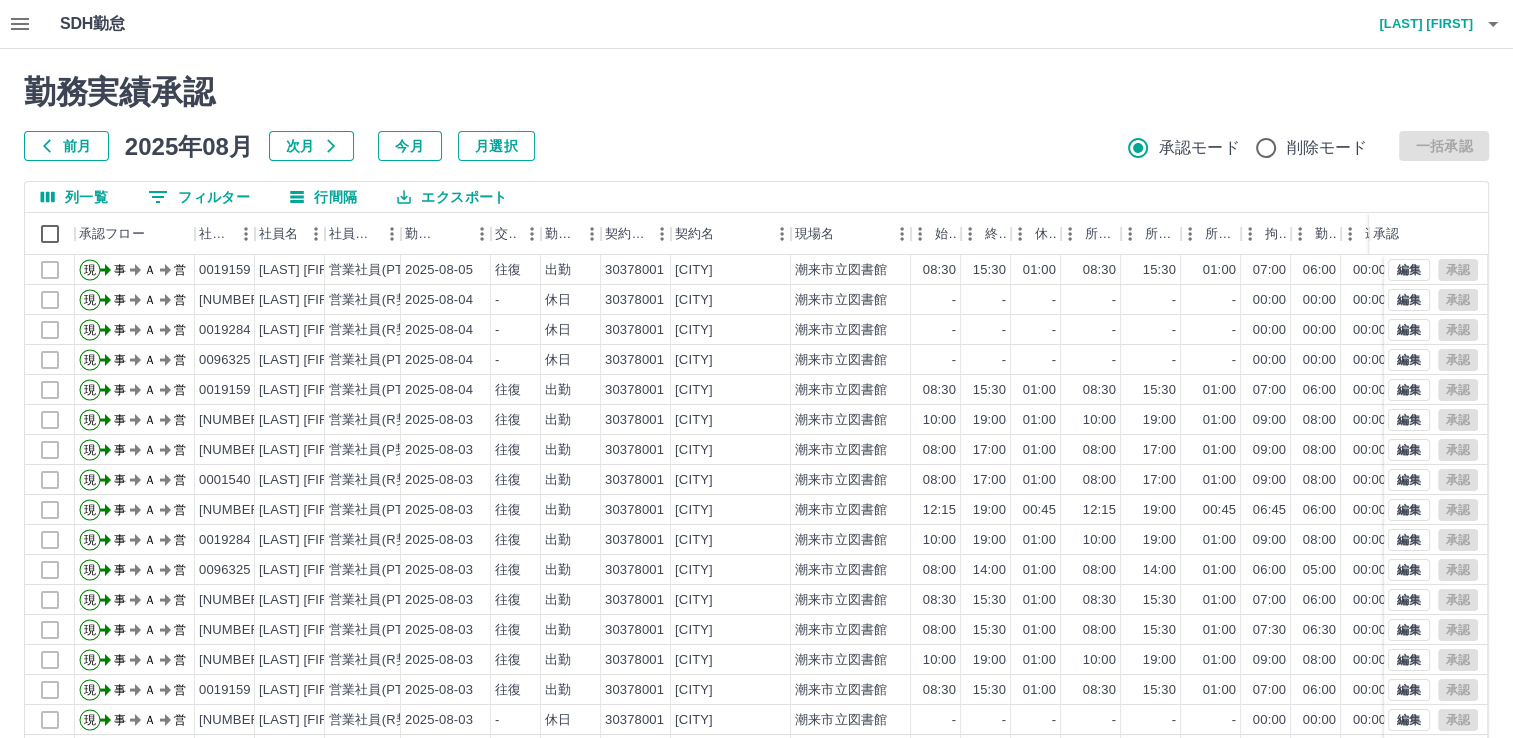 click 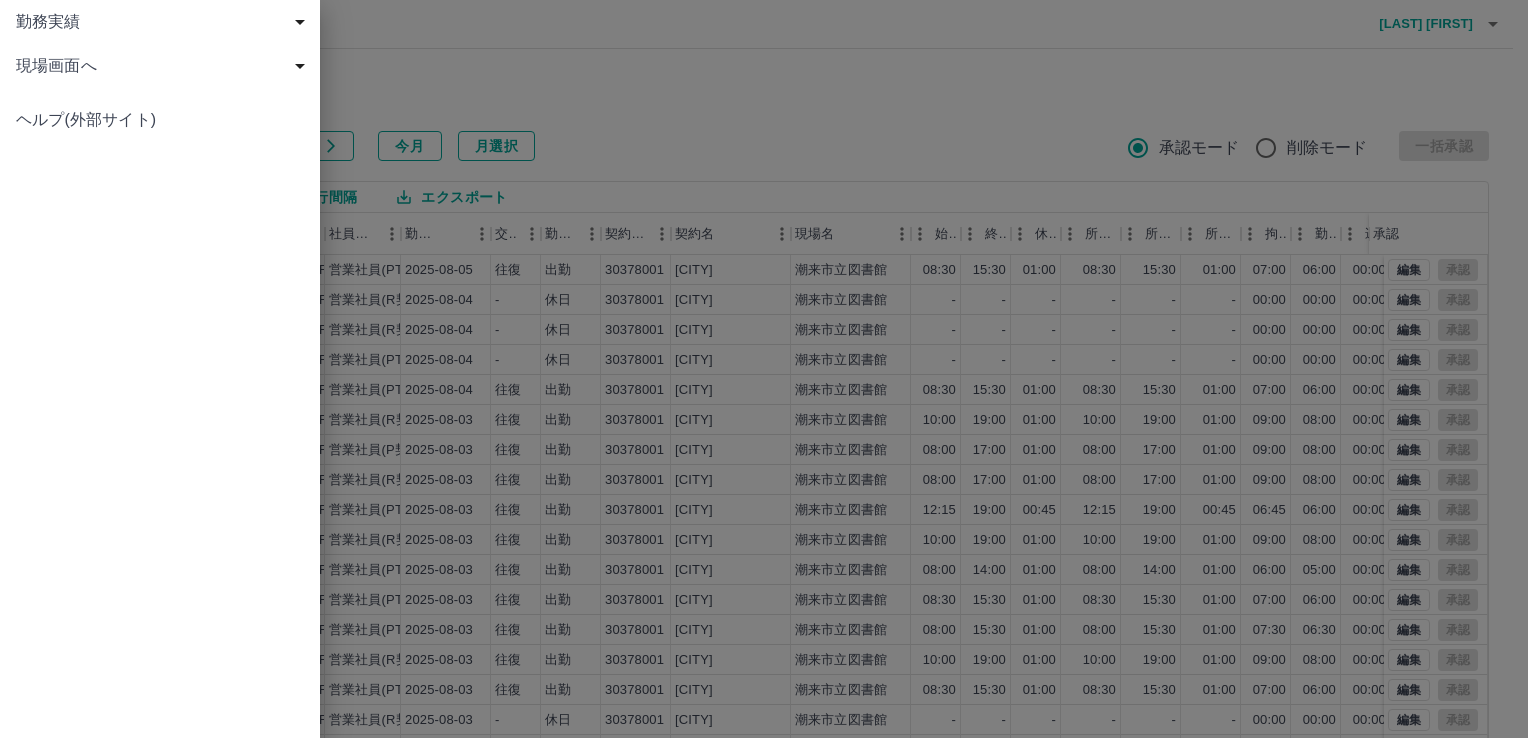 click at bounding box center (764, 369) 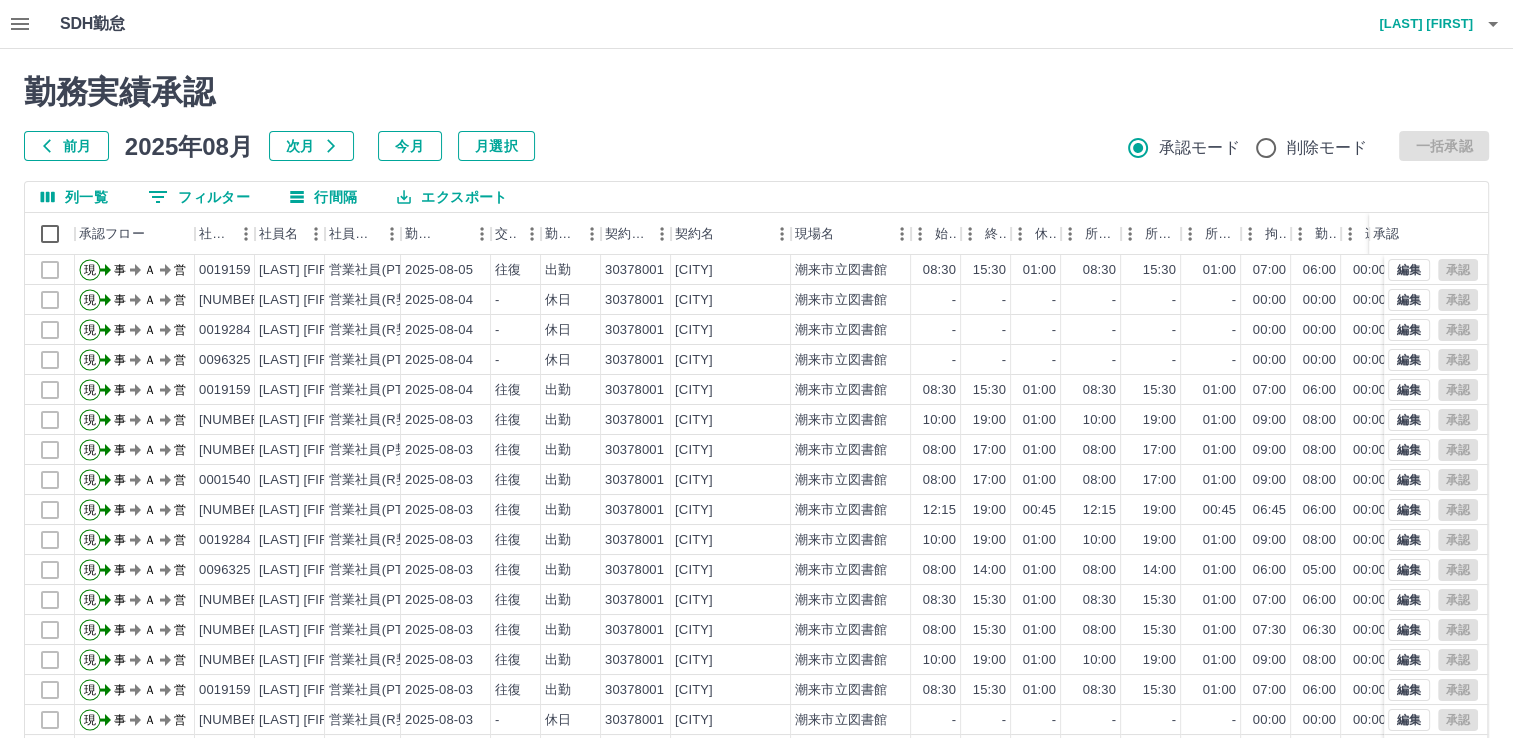 click 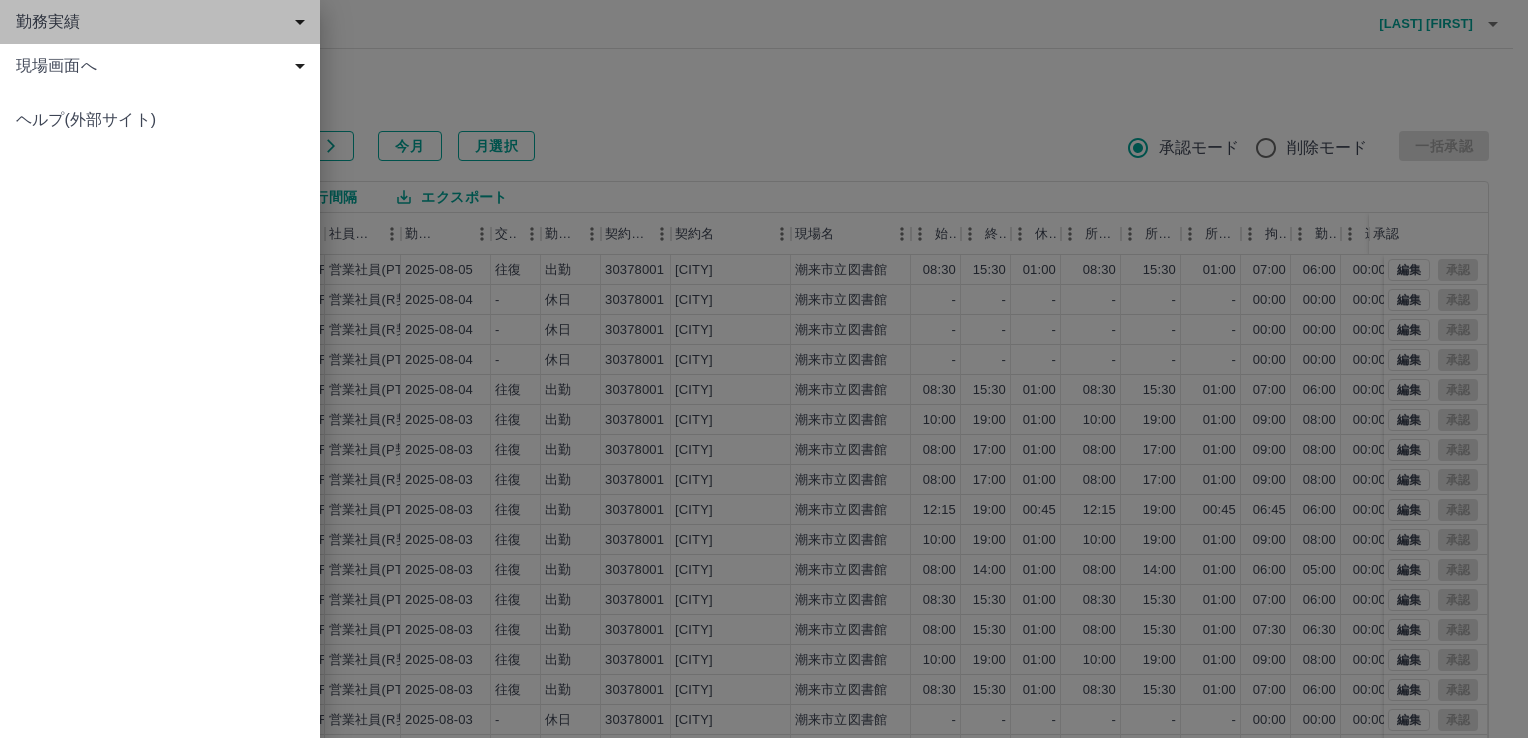 click on "勤務実績" at bounding box center [160, 22] 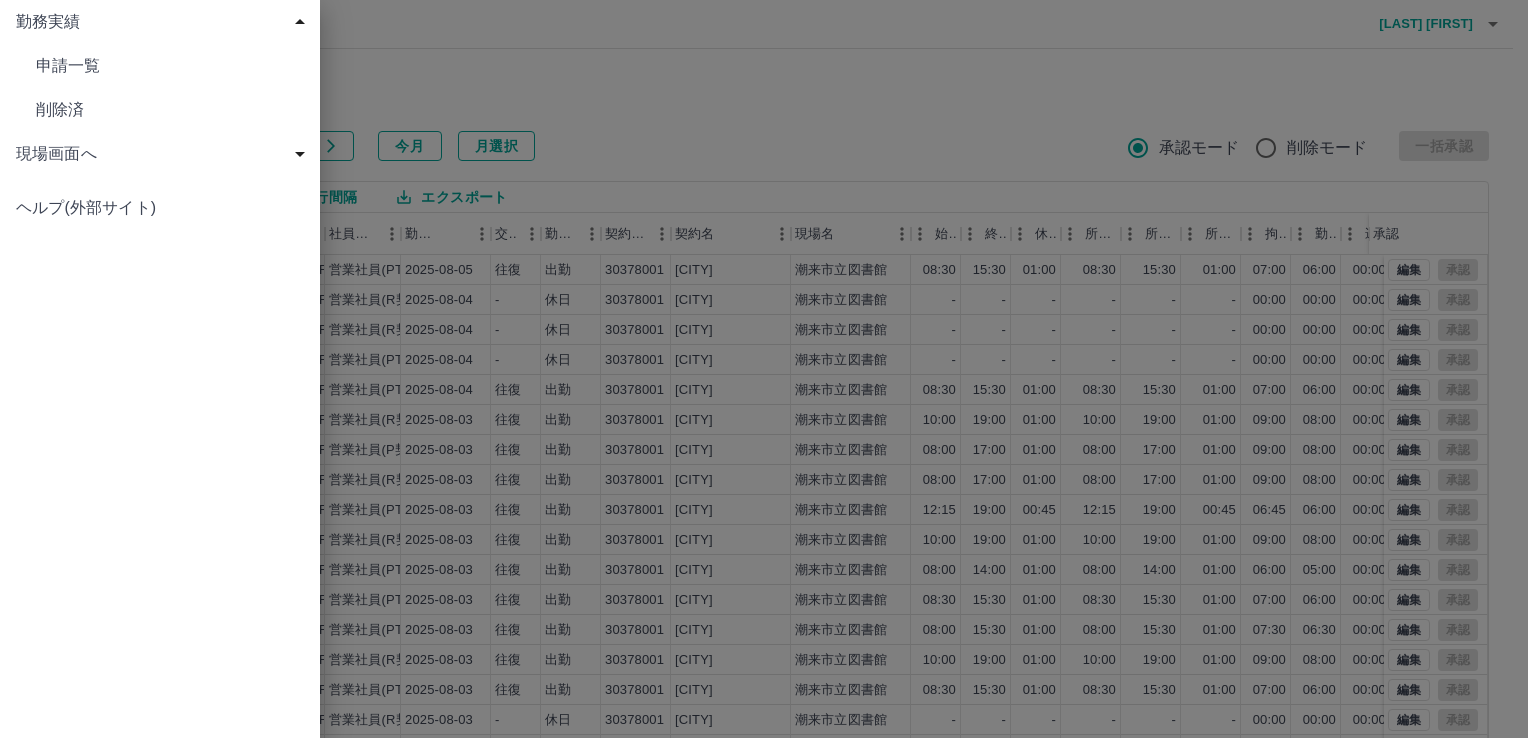 click on "現場画面へ" at bounding box center (164, 154) 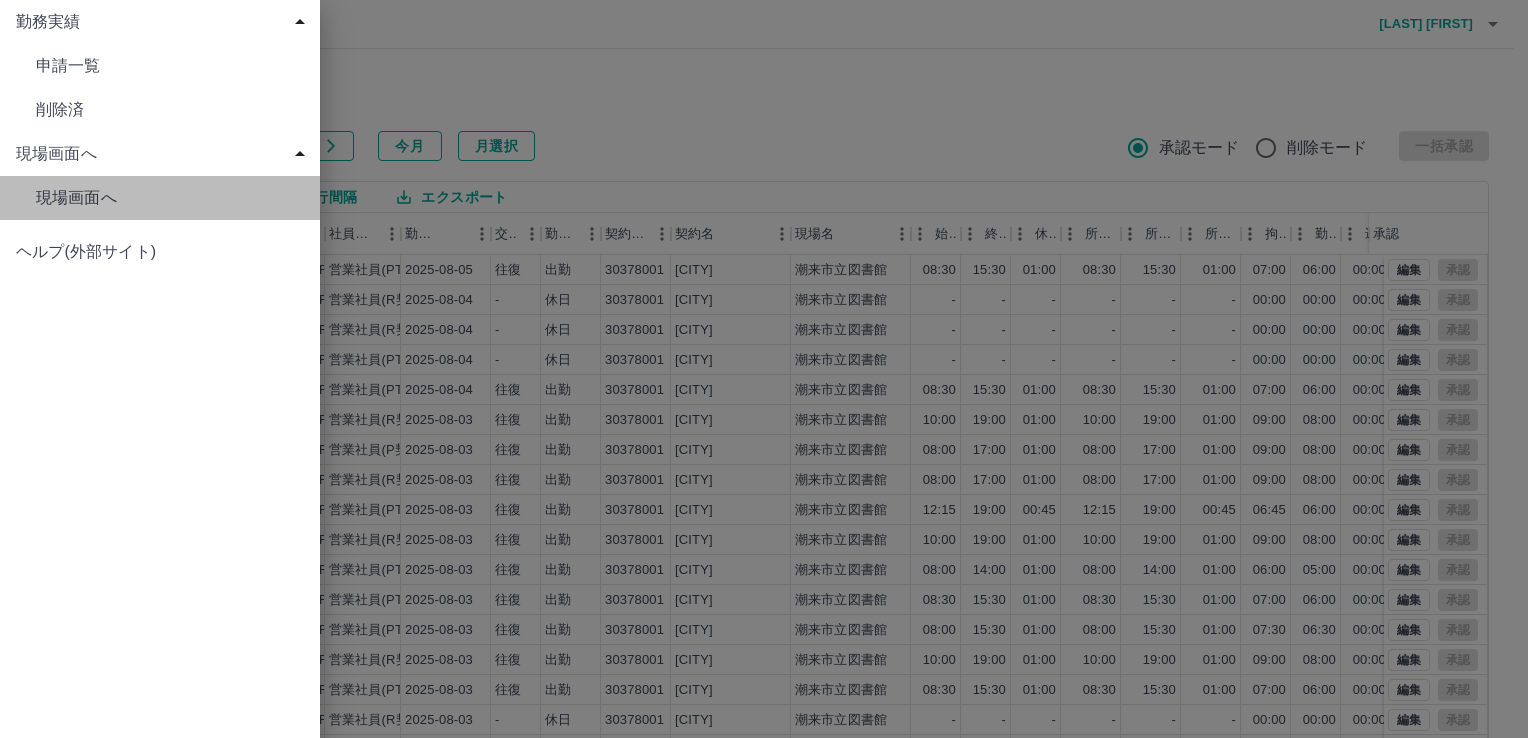 click on "現場画面へ" at bounding box center (170, 66) 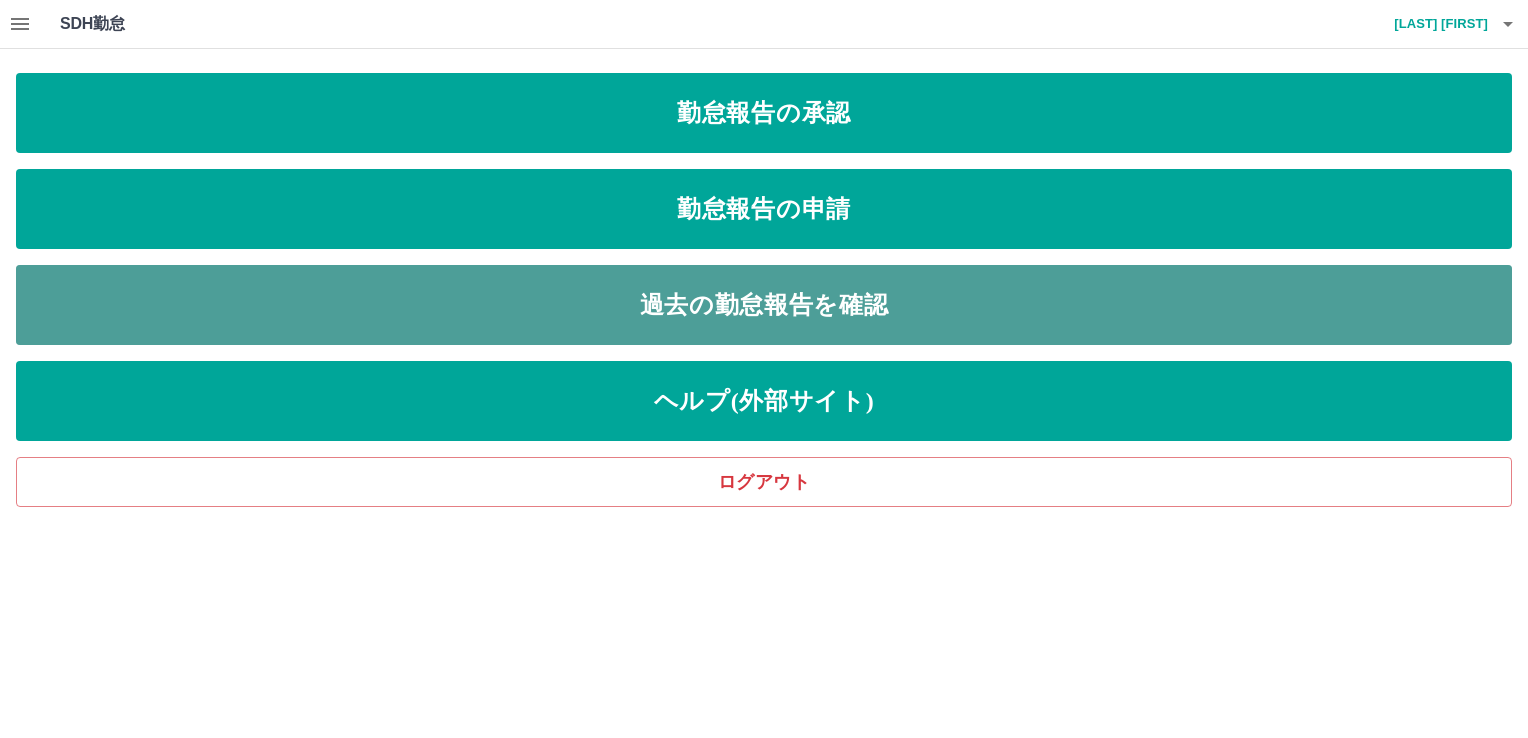 click on "過去の勤怠報告を確認" at bounding box center [764, 305] 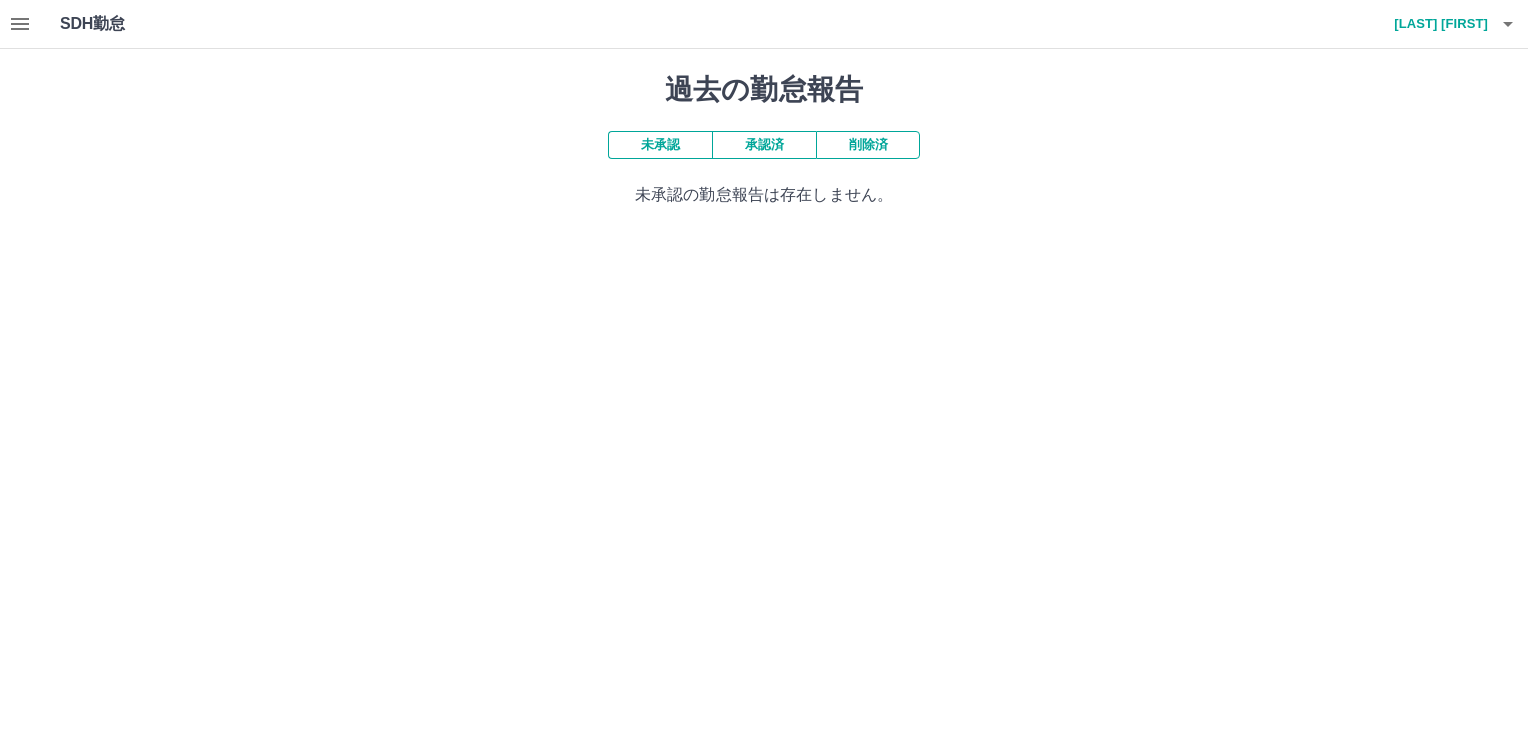 click on "承認済" at bounding box center [764, 145] 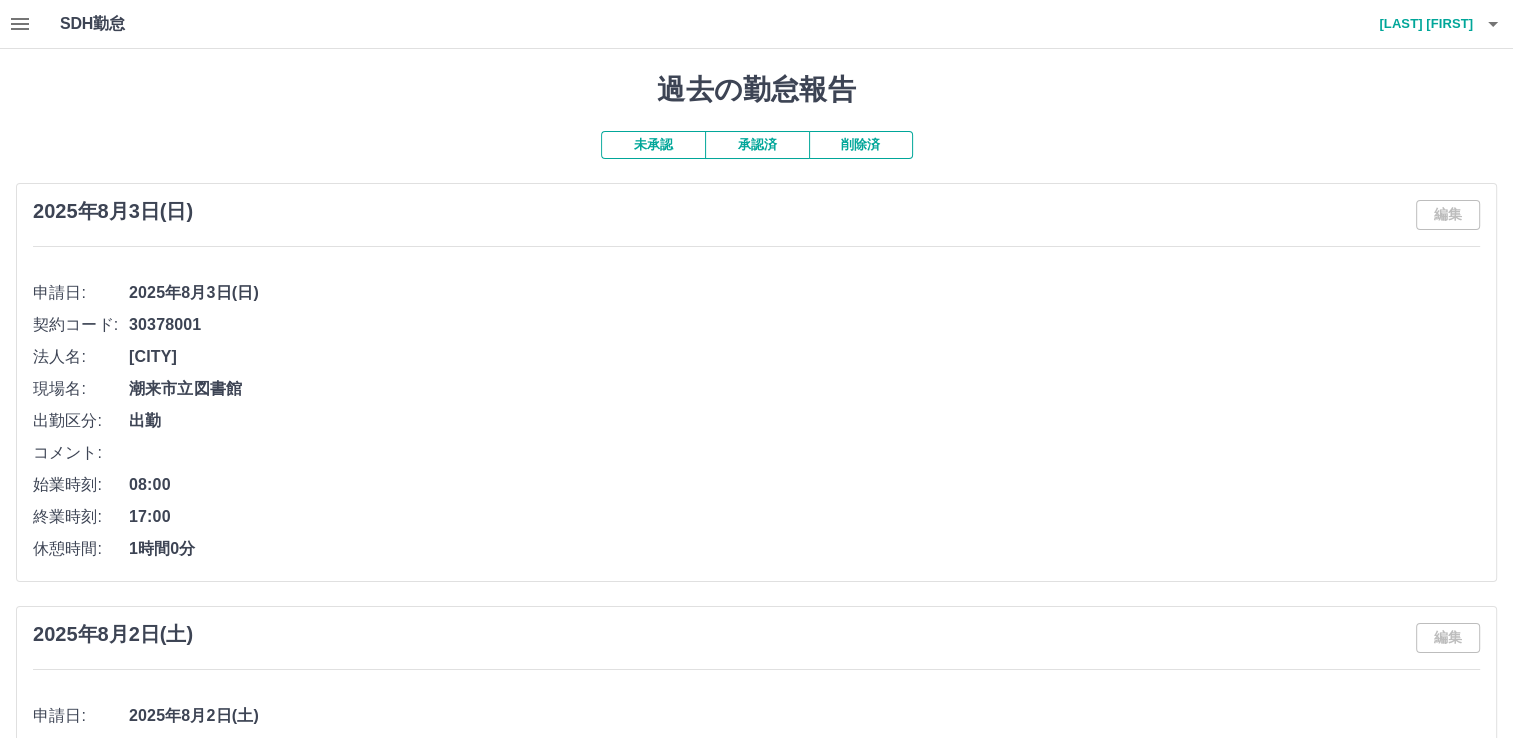 click 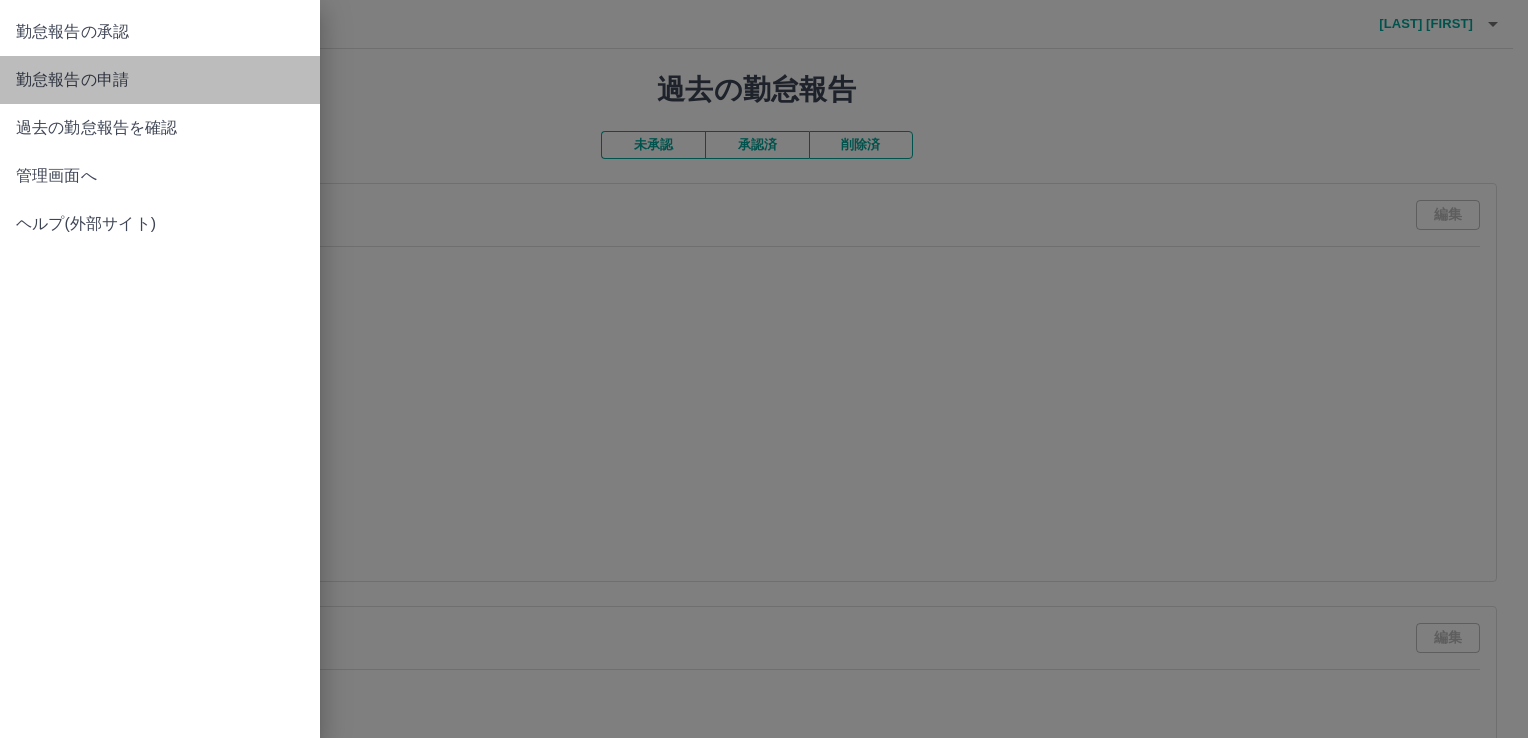 click on "勤怠報告の申請" at bounding box center [160, 80] 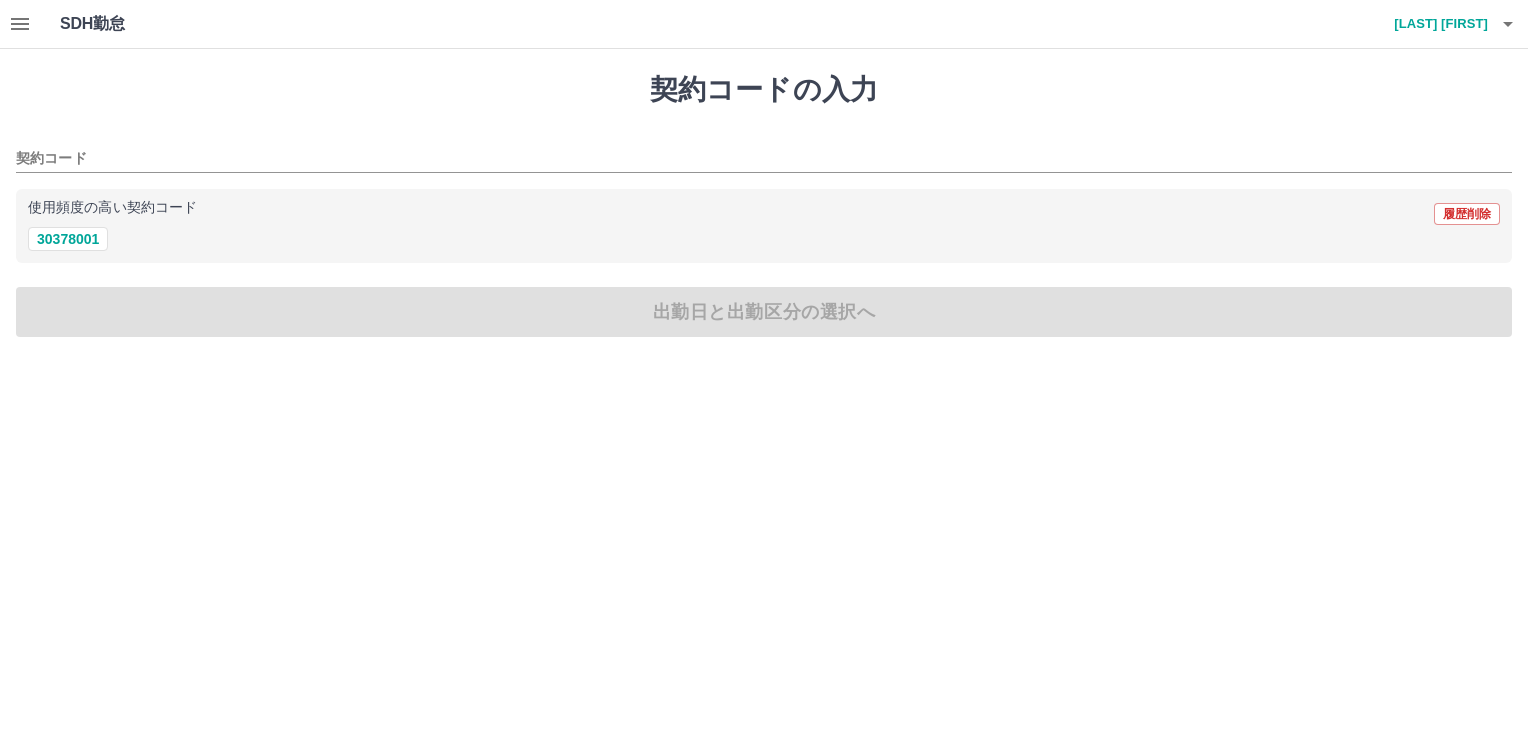click on "使用頻度の高い契約コード 履歴削除 [NUMBER]" at bounding box center [764, 226] 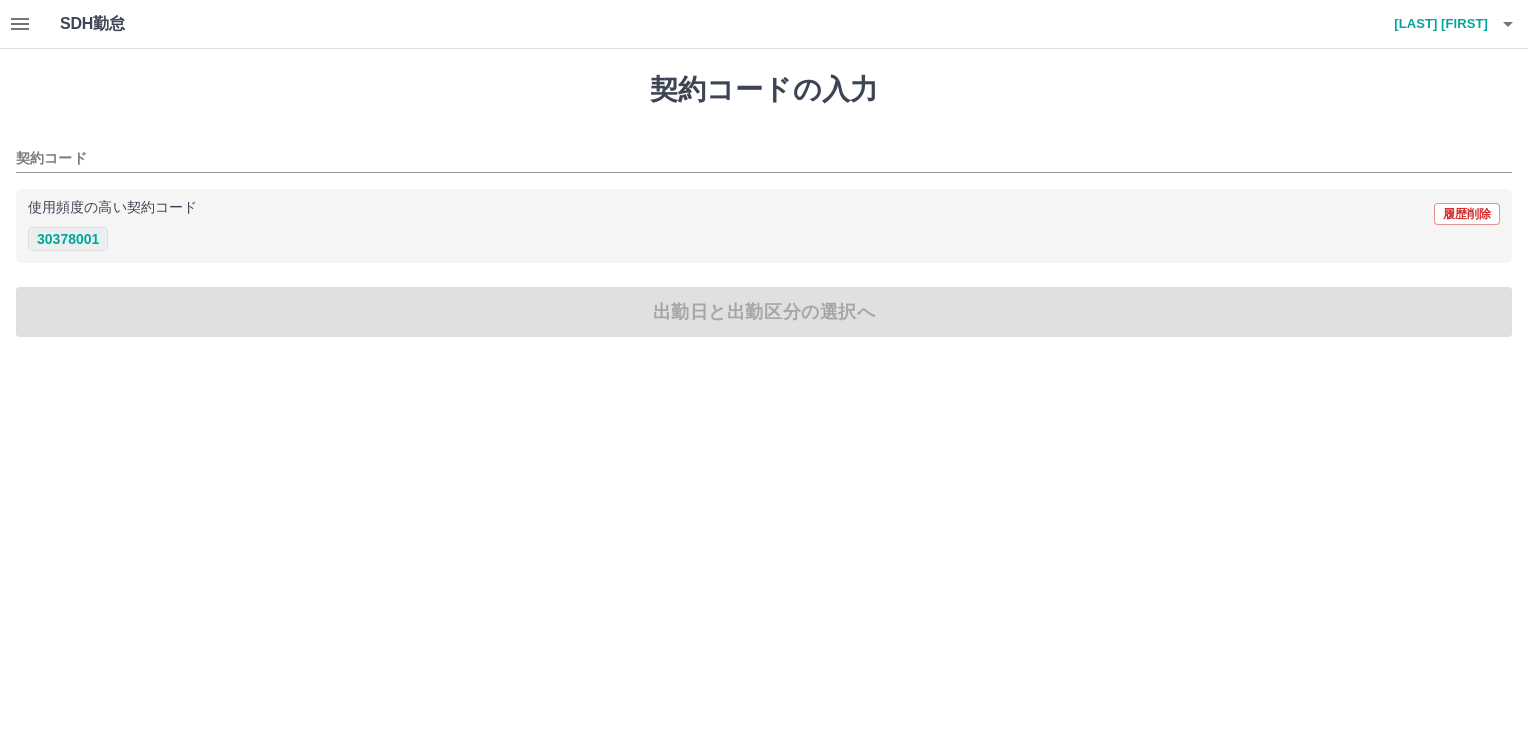 click on "30378001" at bounding box center [68, 239] 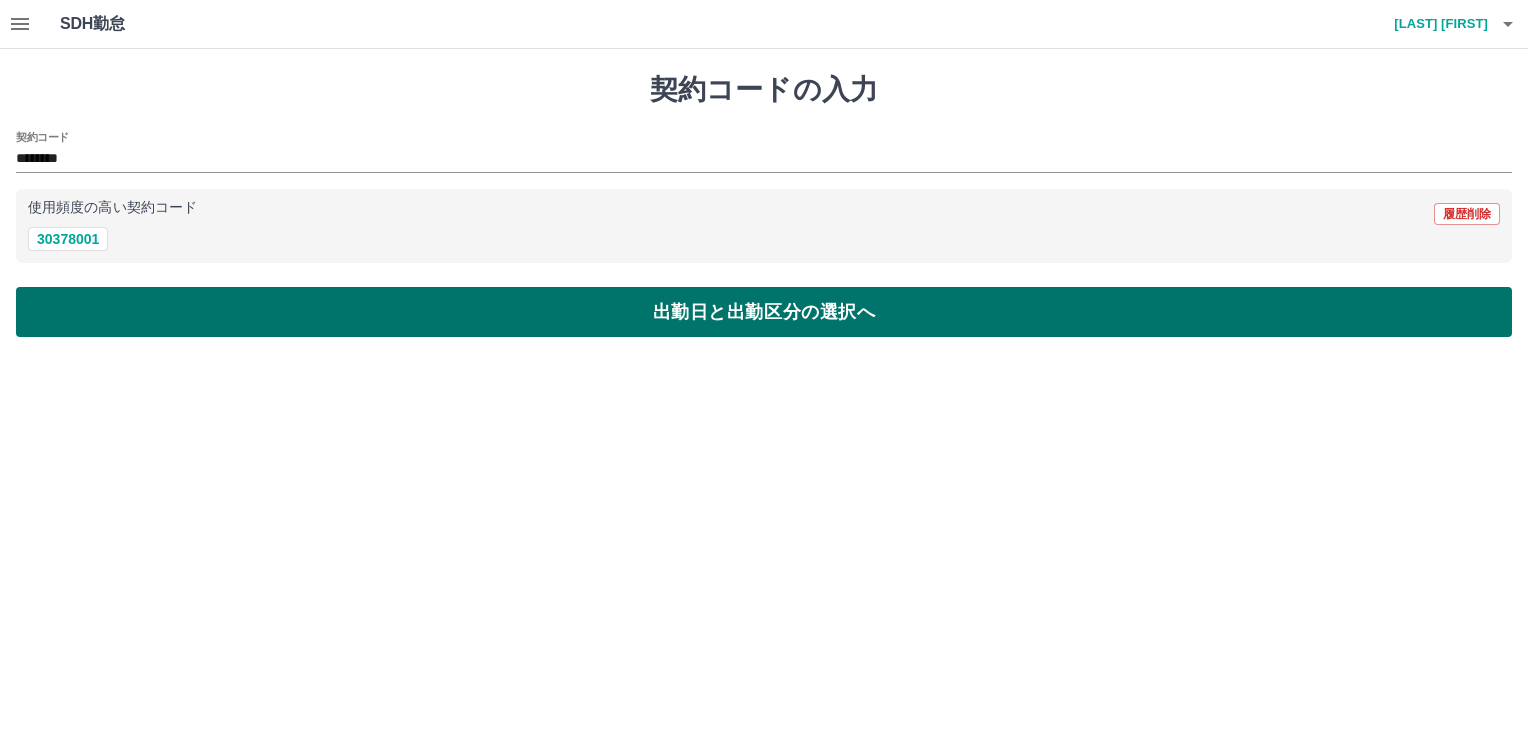 click on "出勤日と出勤区分の選択へ" at bounding box center (764, 312) 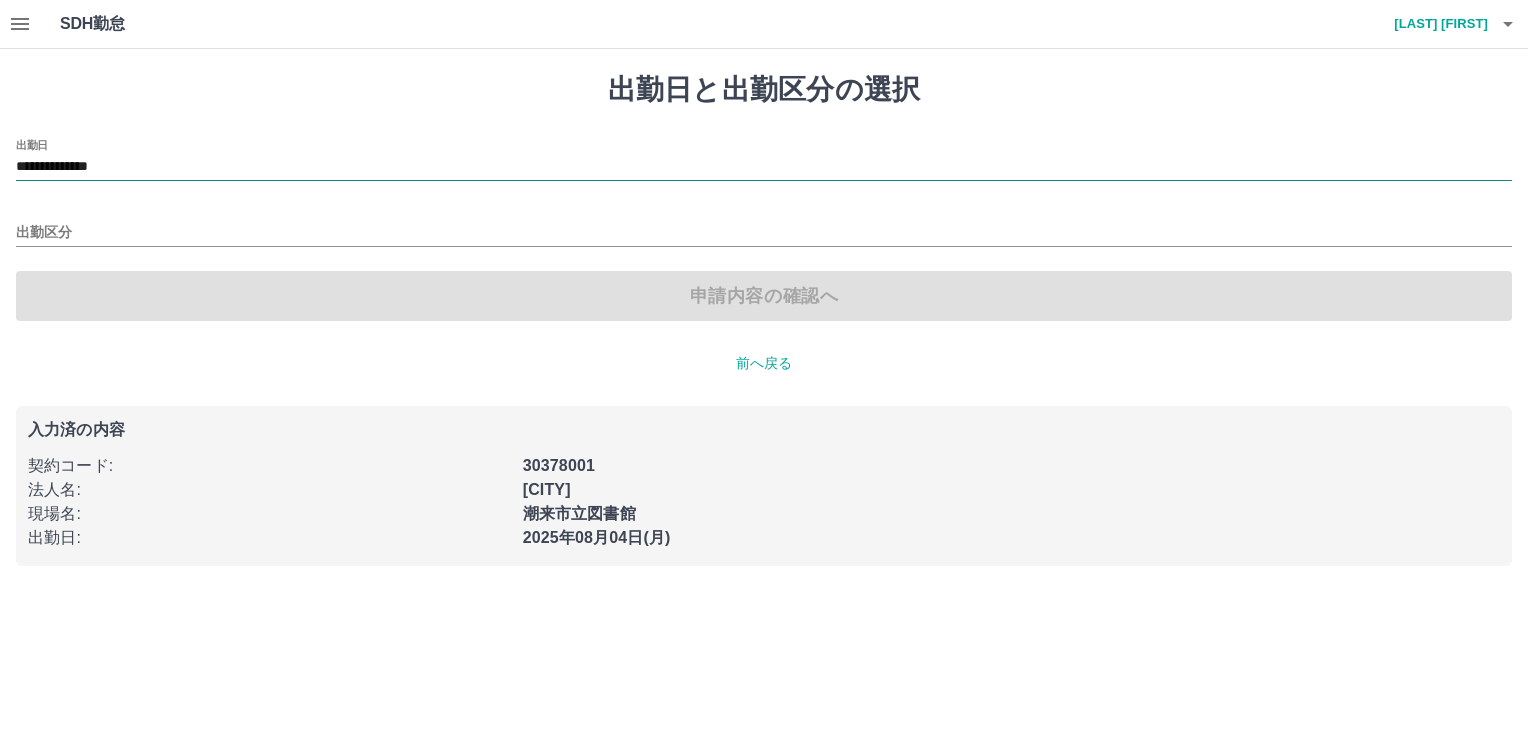 click on "**********" at bounding box center (764, 167) 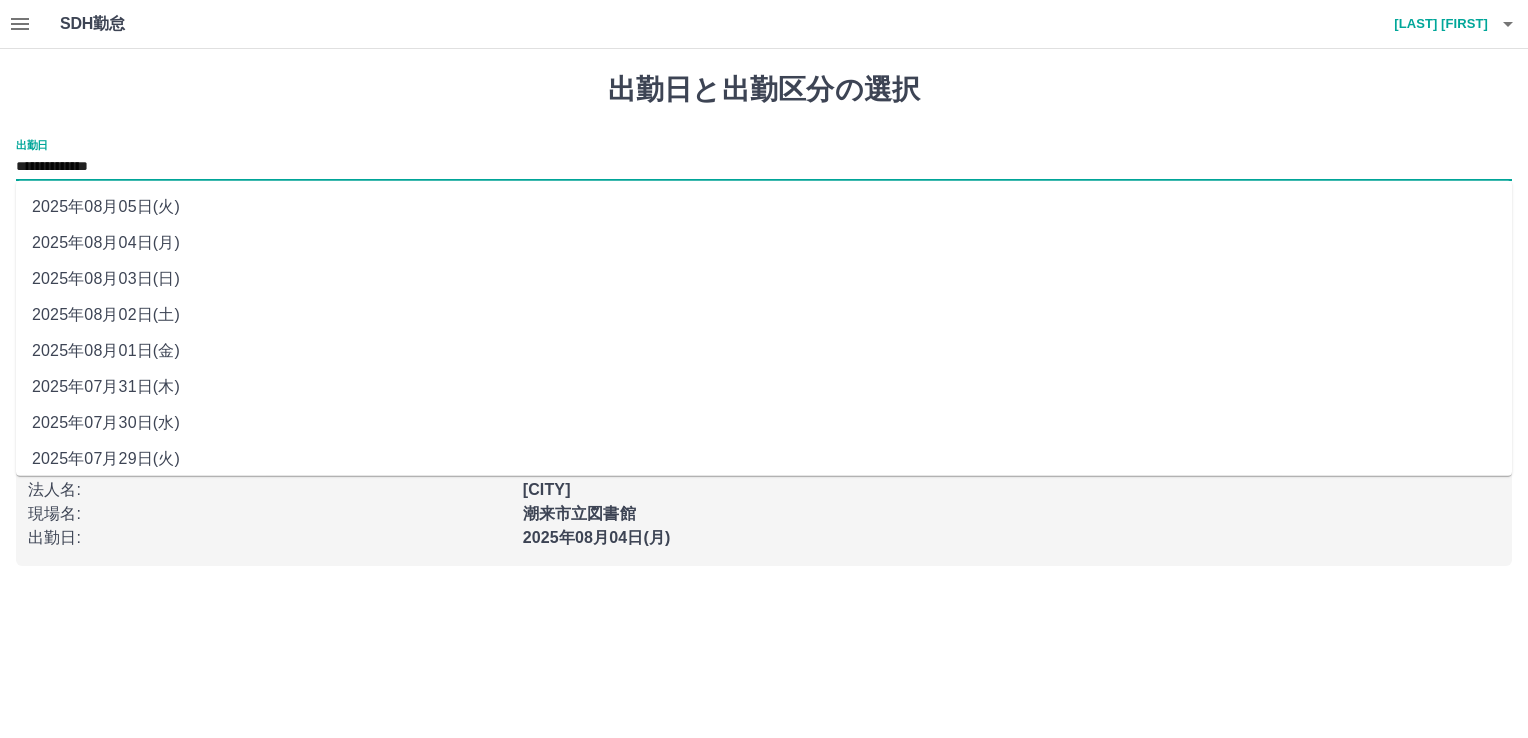 drag, startPoint x: 106, startPoint y: 173, endPoint x: 106, endPoint y: 161, distance: 12 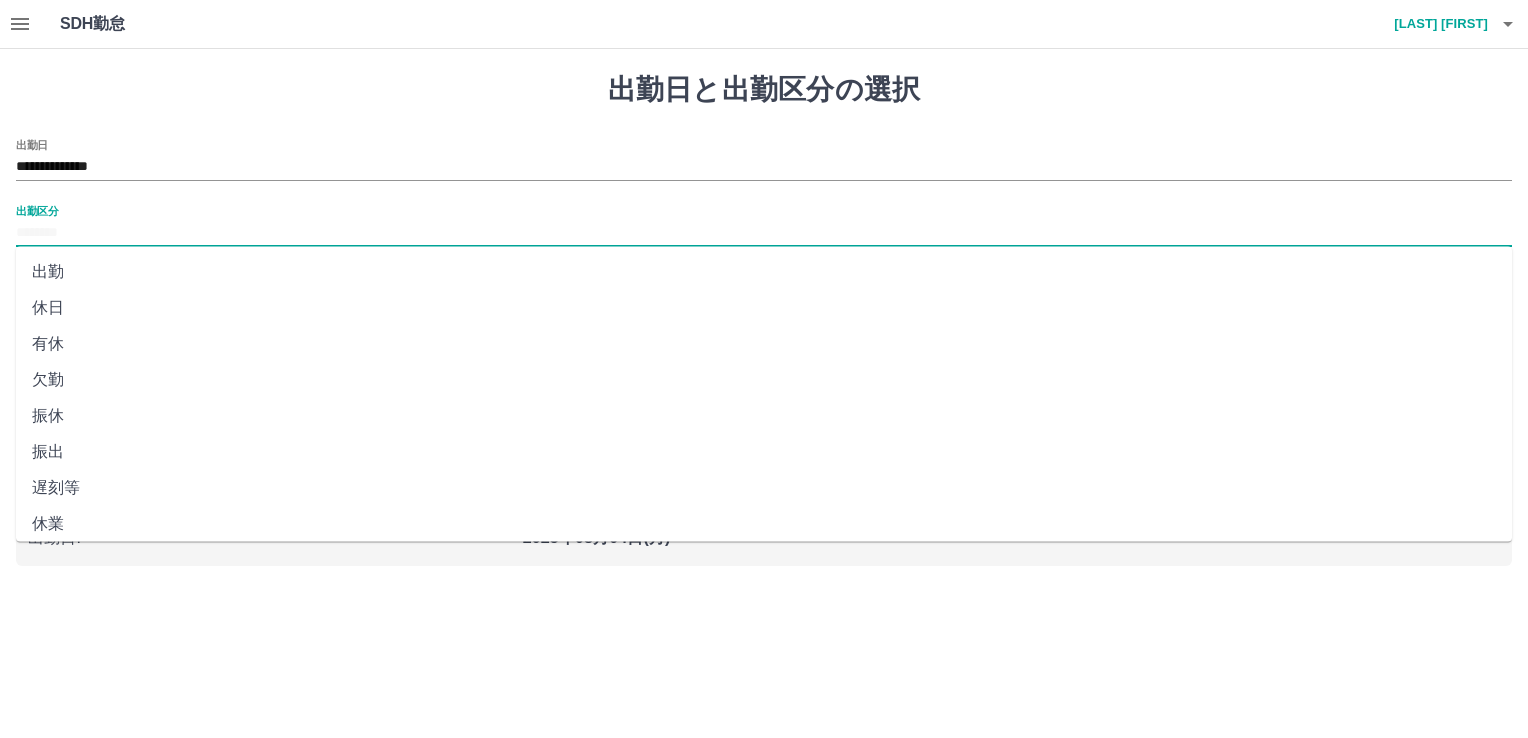 click on "出勤区分" at bounding box center (764, 233) 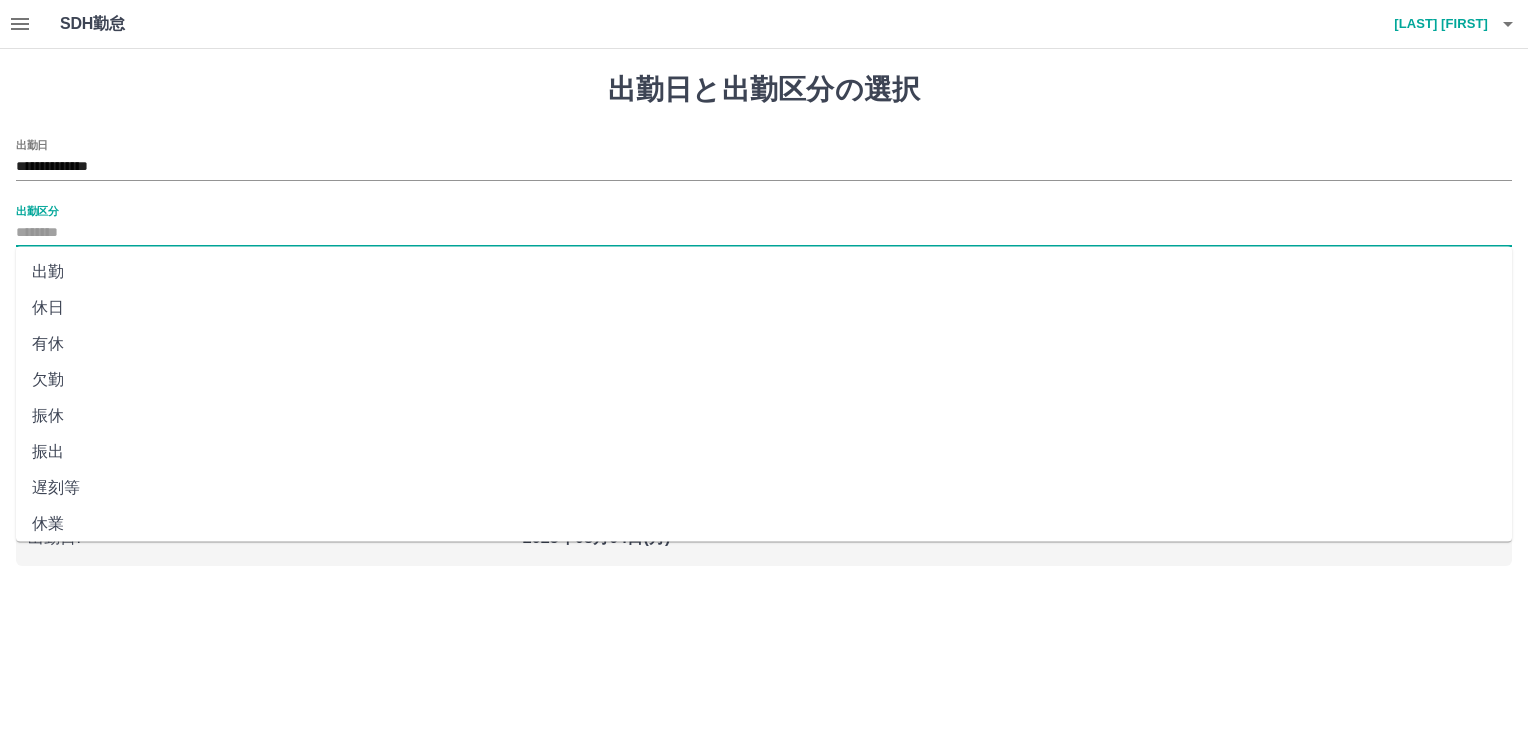 click on "出勤" at bounding box center (764, 272) 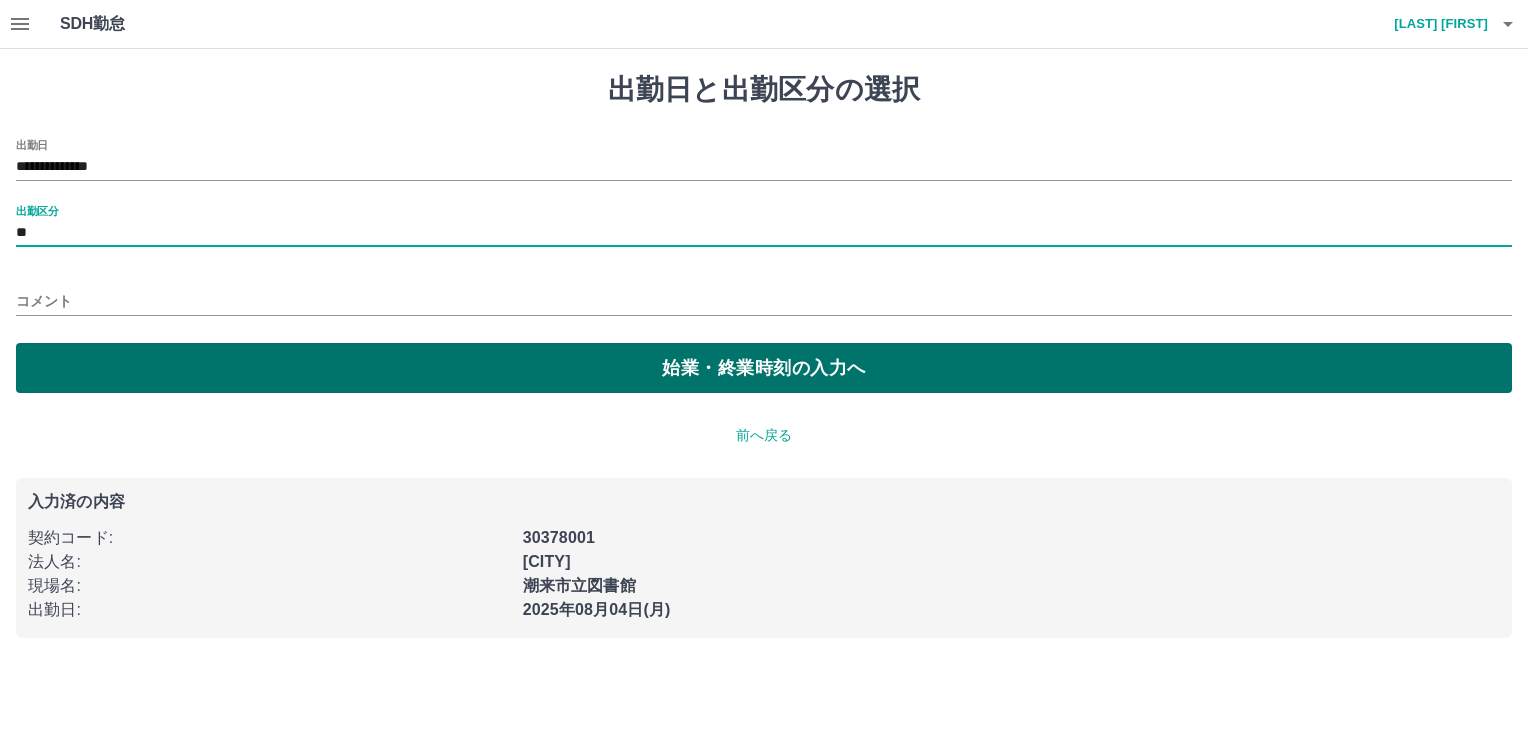 click on "始業・終業時刻の入力へ" at bounding box center [764, 368] 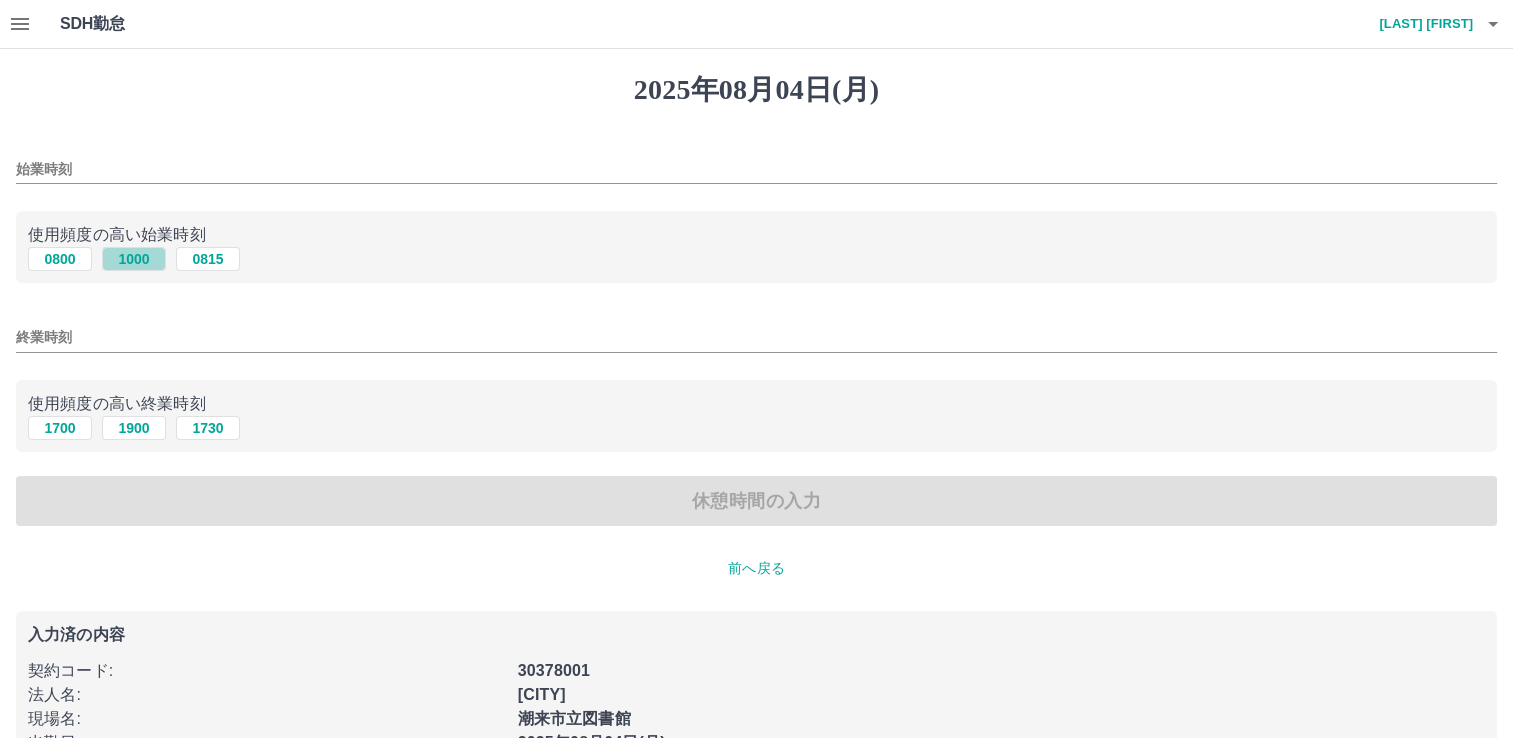 click on "1000" at bounding box center (134, 259) 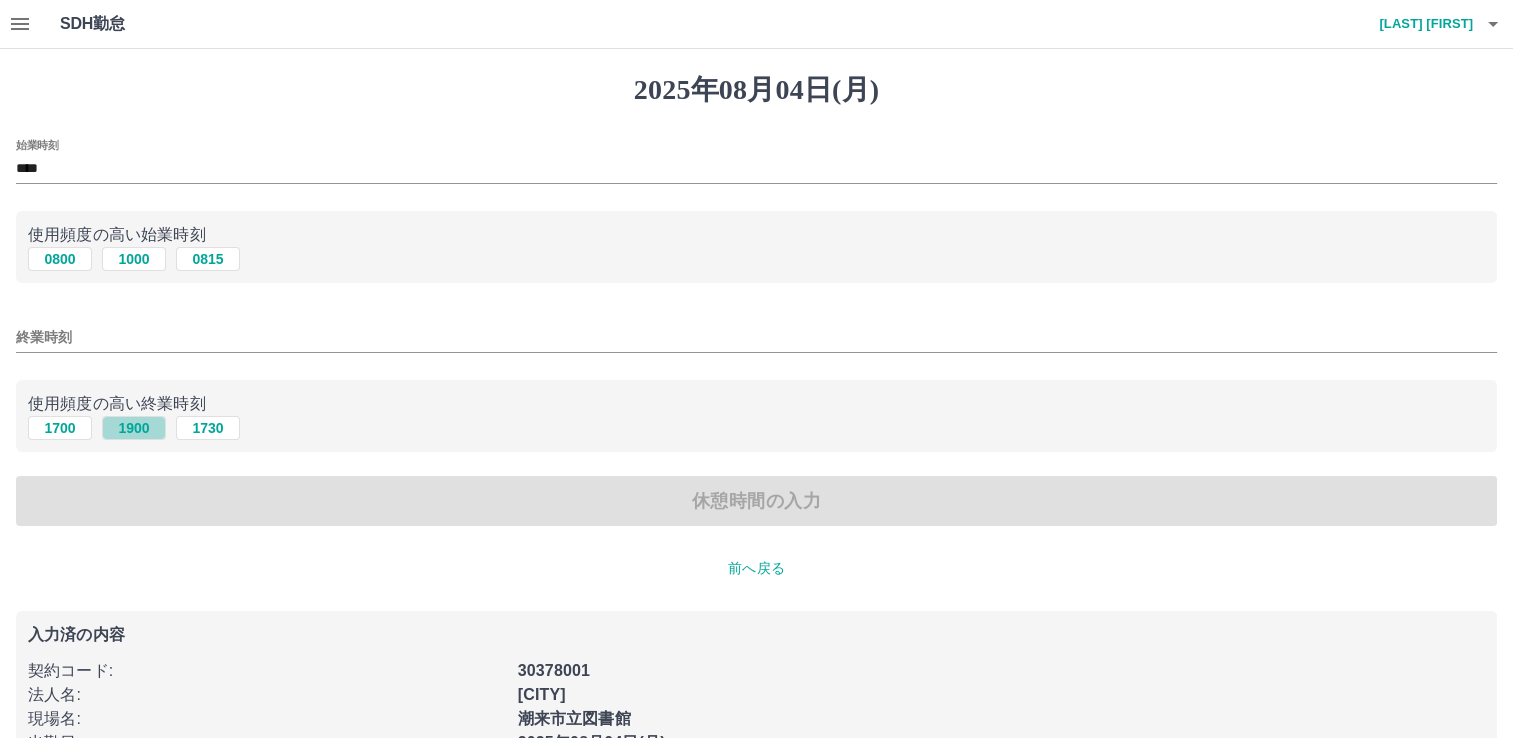 click on "1900" at bounding box center (134, 428) 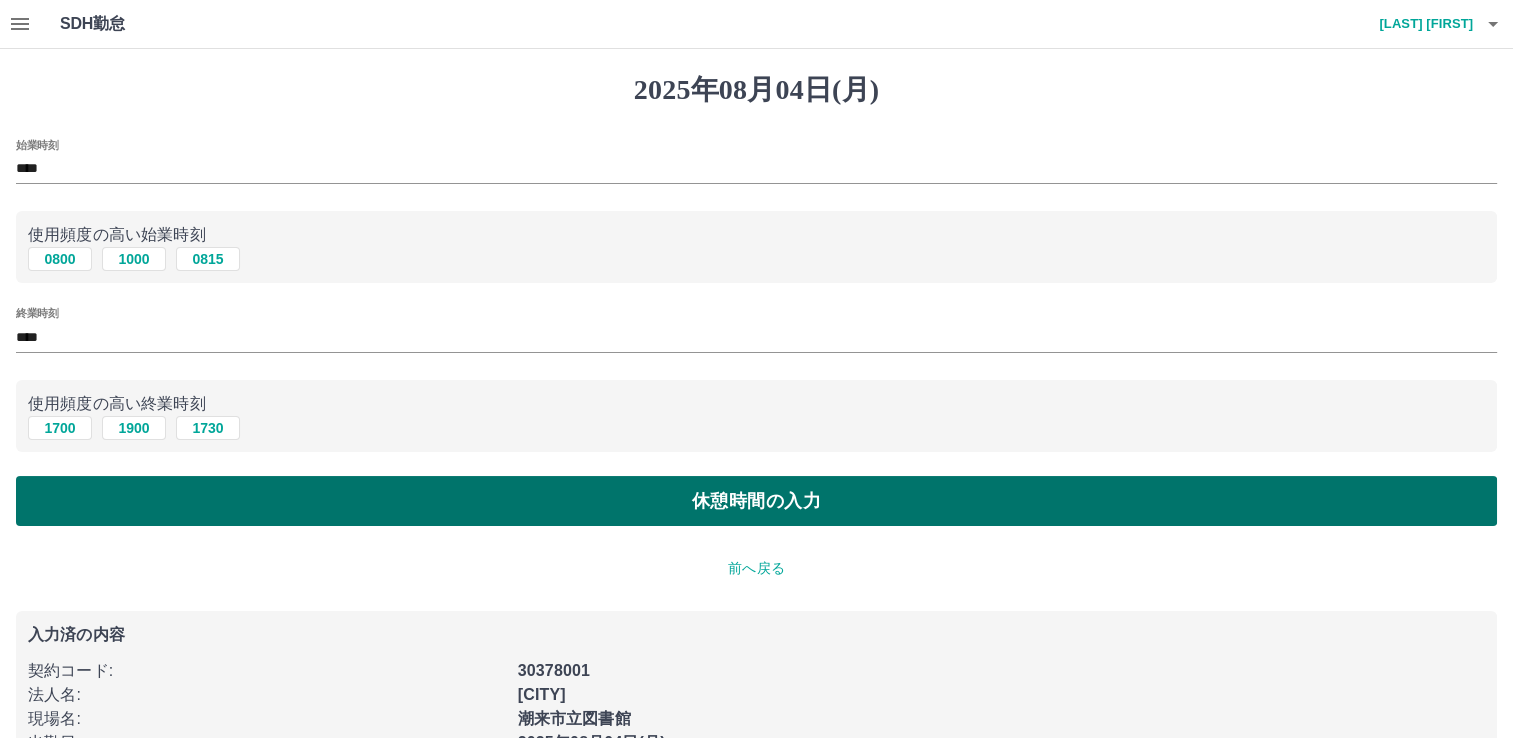 click on "休憩時間の入力" at bounding box center (756, 501) 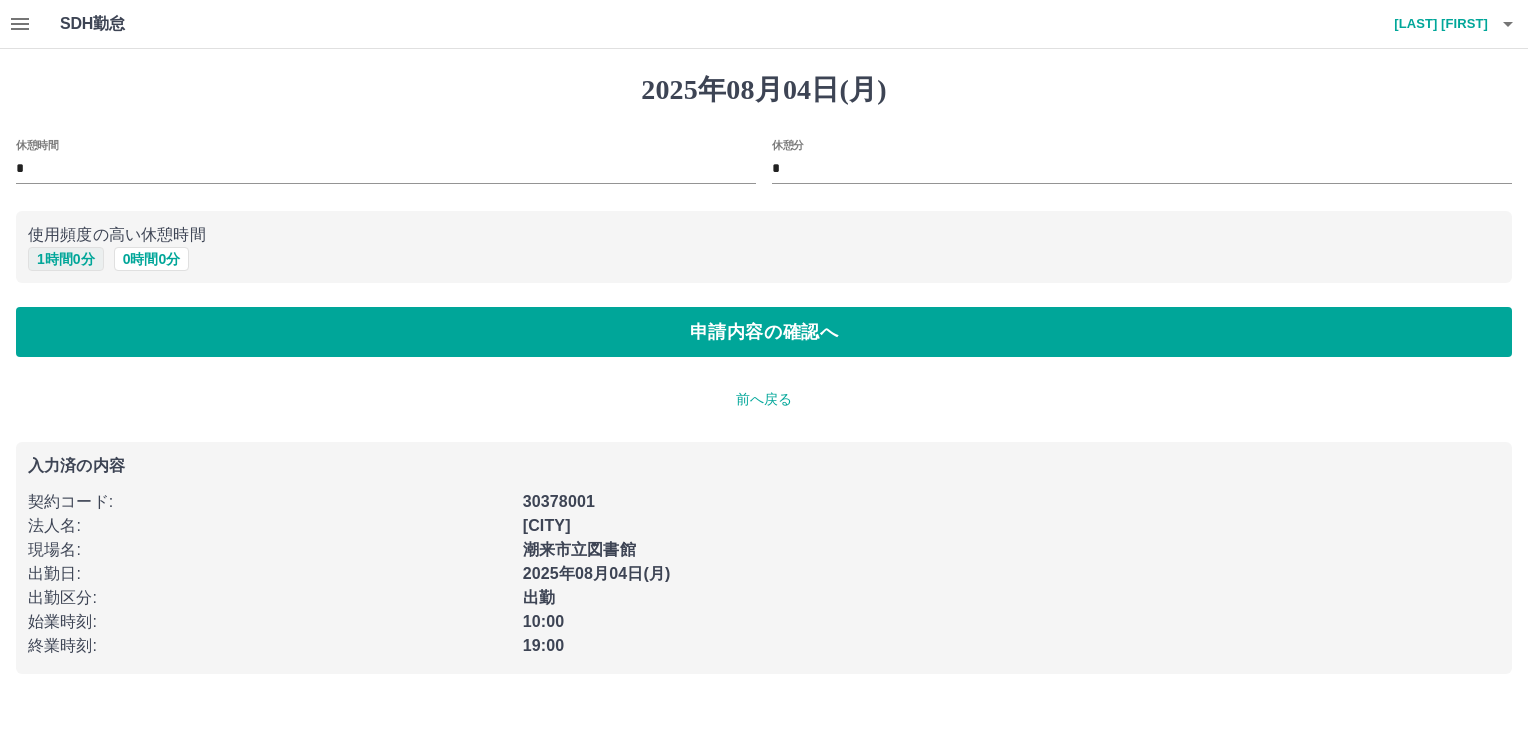 click on "1 時間 0 分" at bounding box center [66, 259] 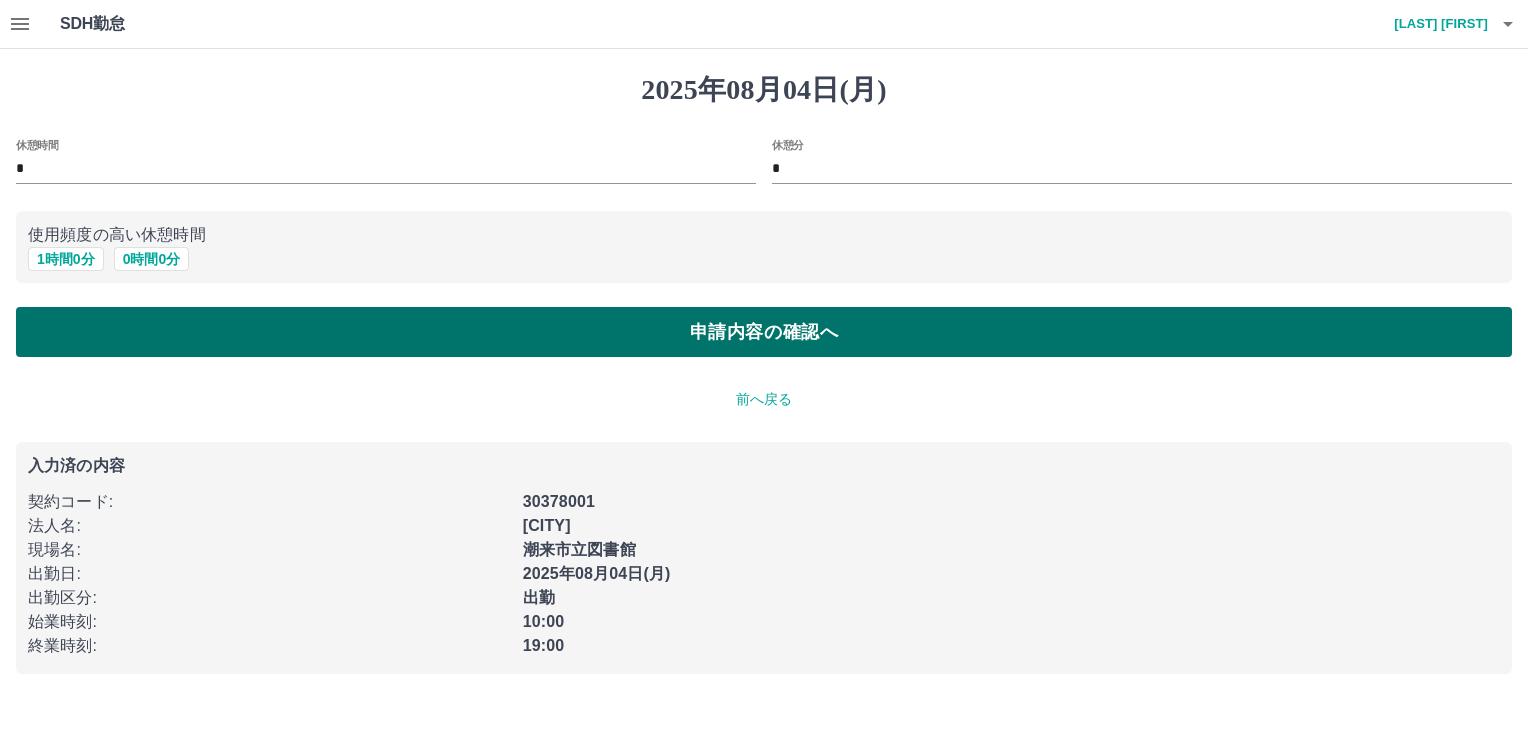 click on "申請内容の確認へ" at bounding box center (764, 332) 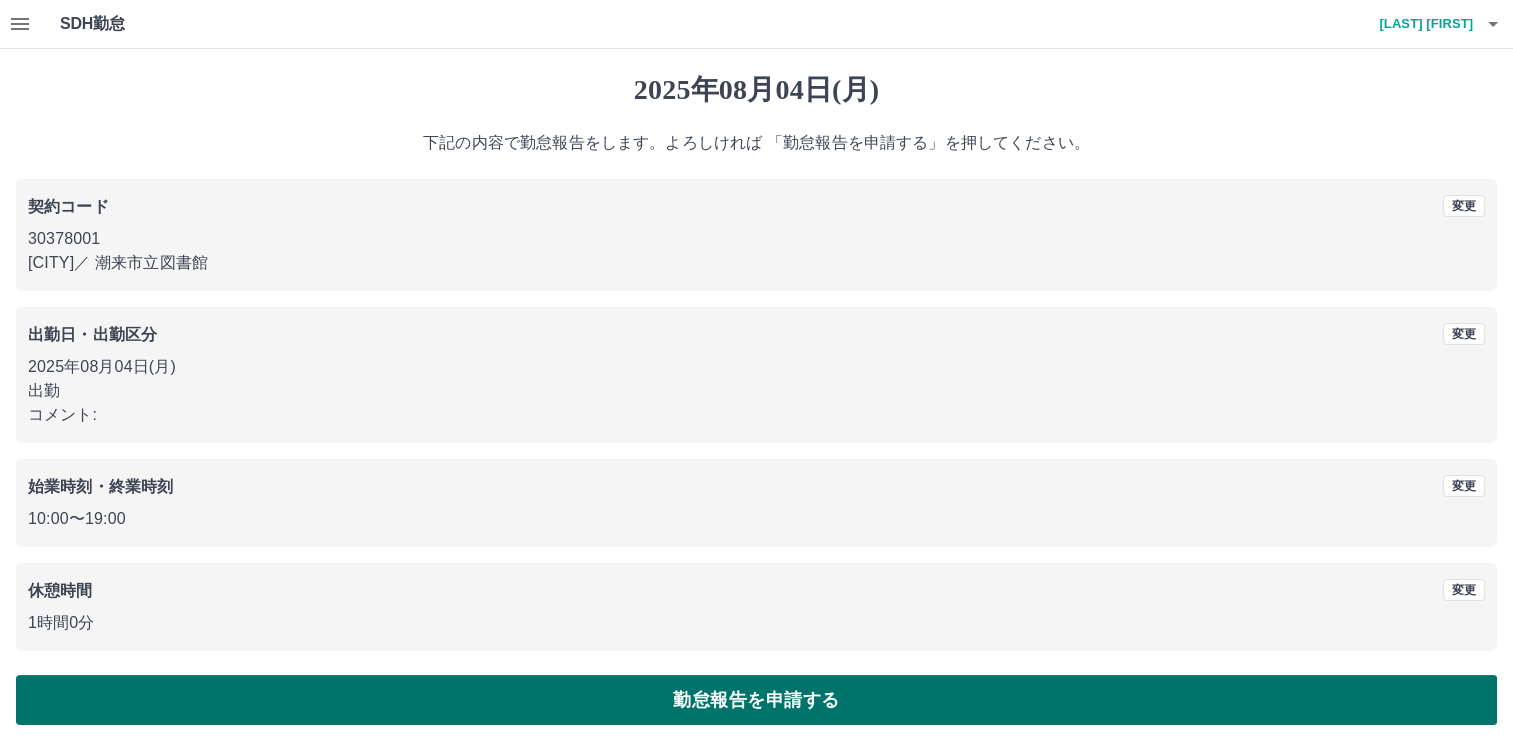click on "勤怠報告を申請する" at bounding box center (756, 700) 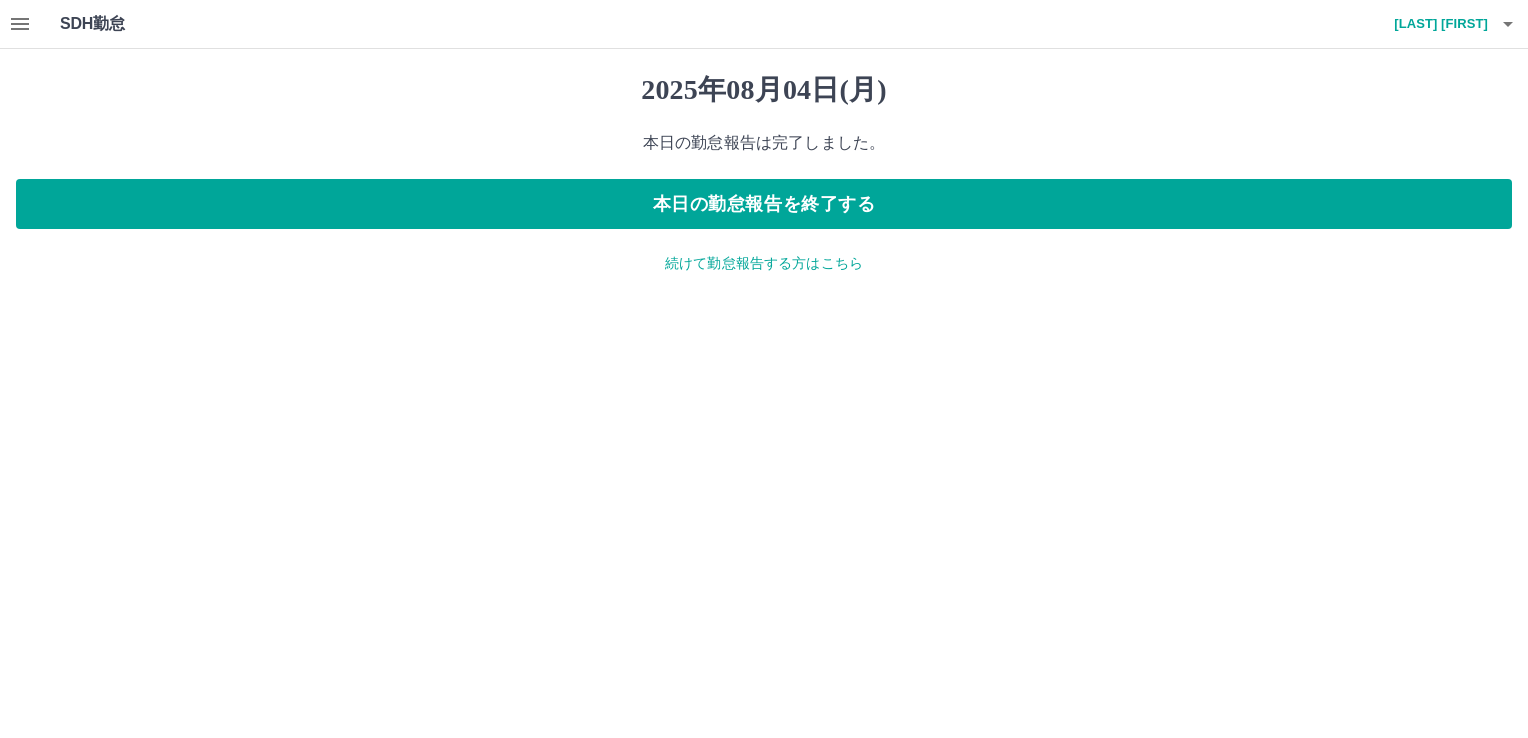 click at bounding box center (20, 24) 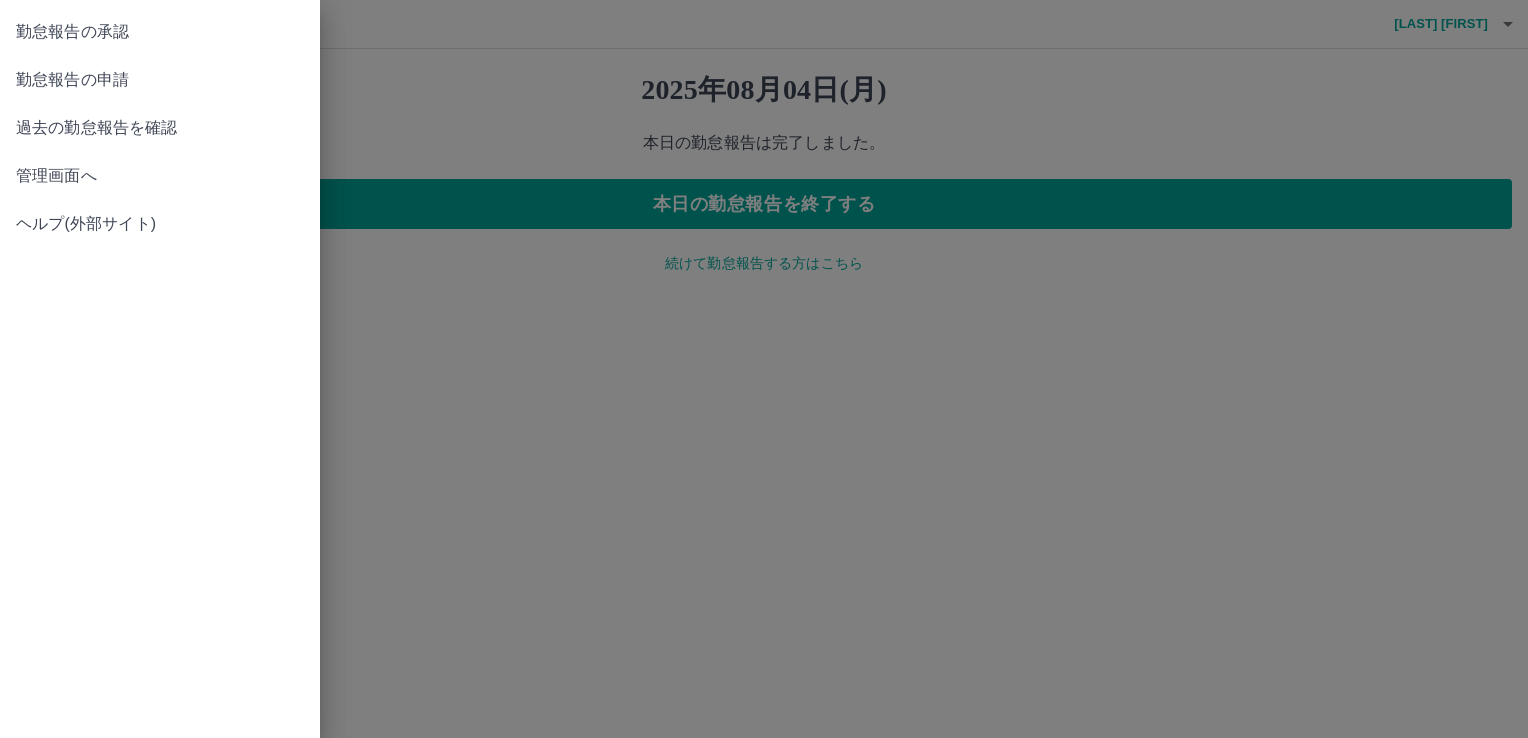 click on "勤怠報告の承認" at bounding box center [160, 32] 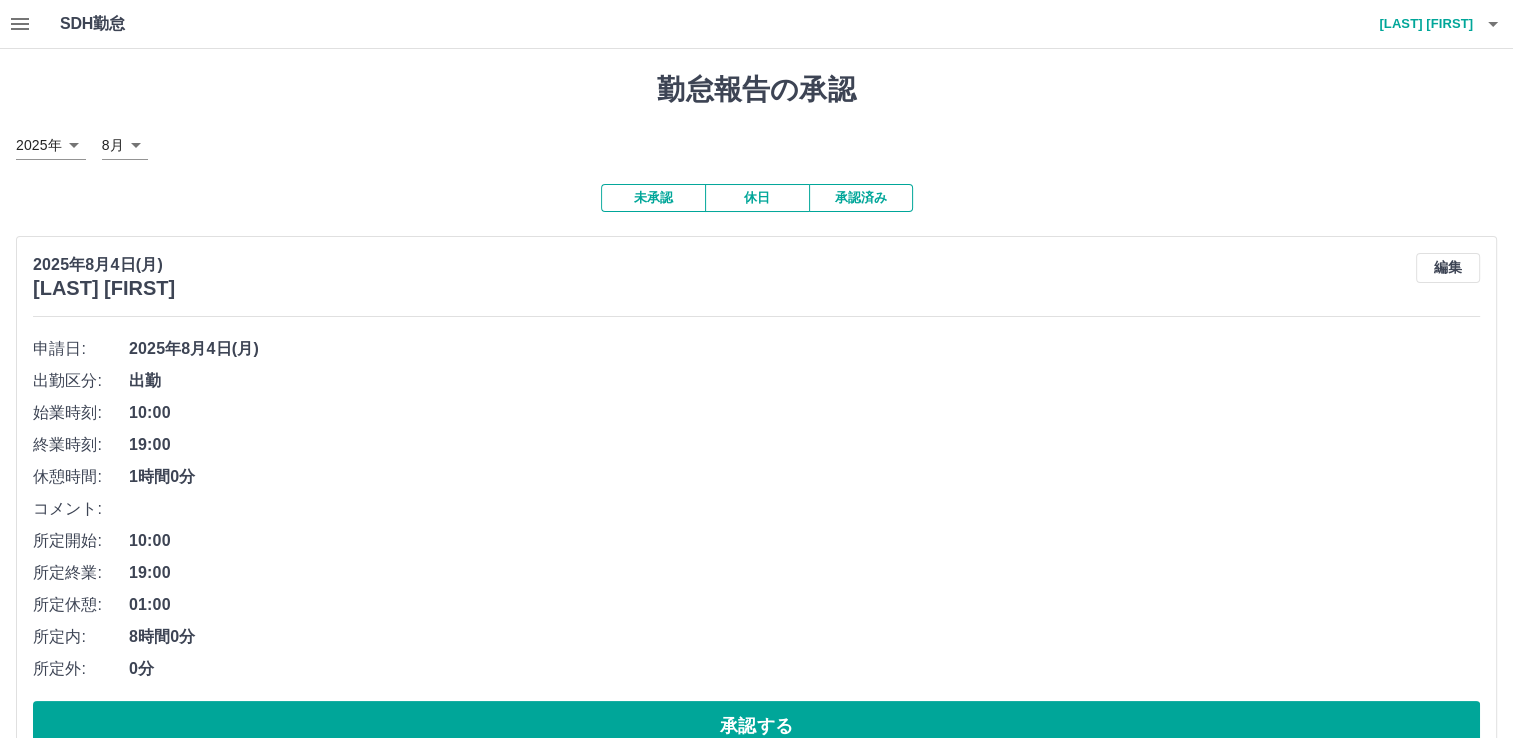 scroll, scrollTop: 54, scrollLeft: 0, axis: vertical 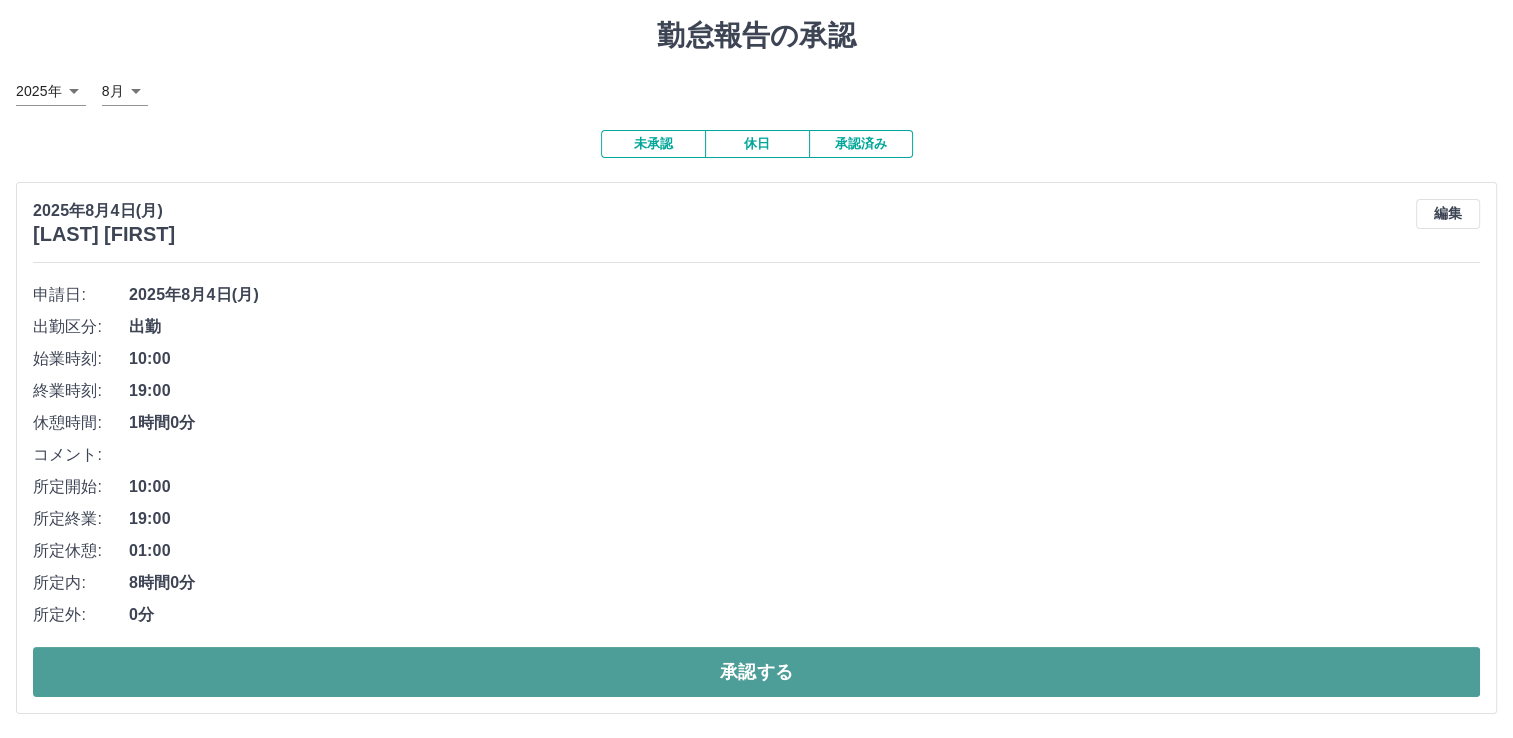 click on "承認する" at bounding box center [756, 672] 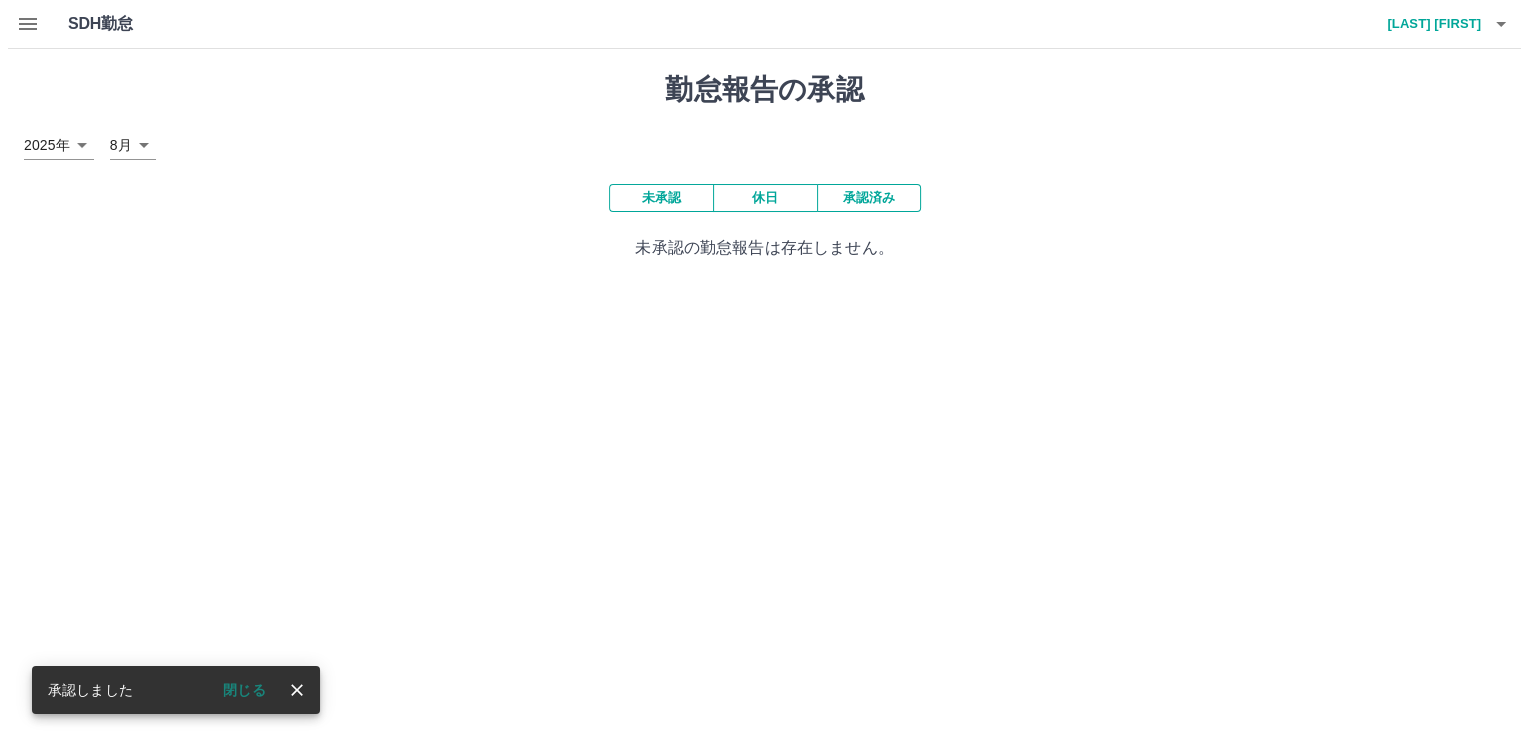scroll, scrollTop: 0, scrollLeft: 0, axis: both 